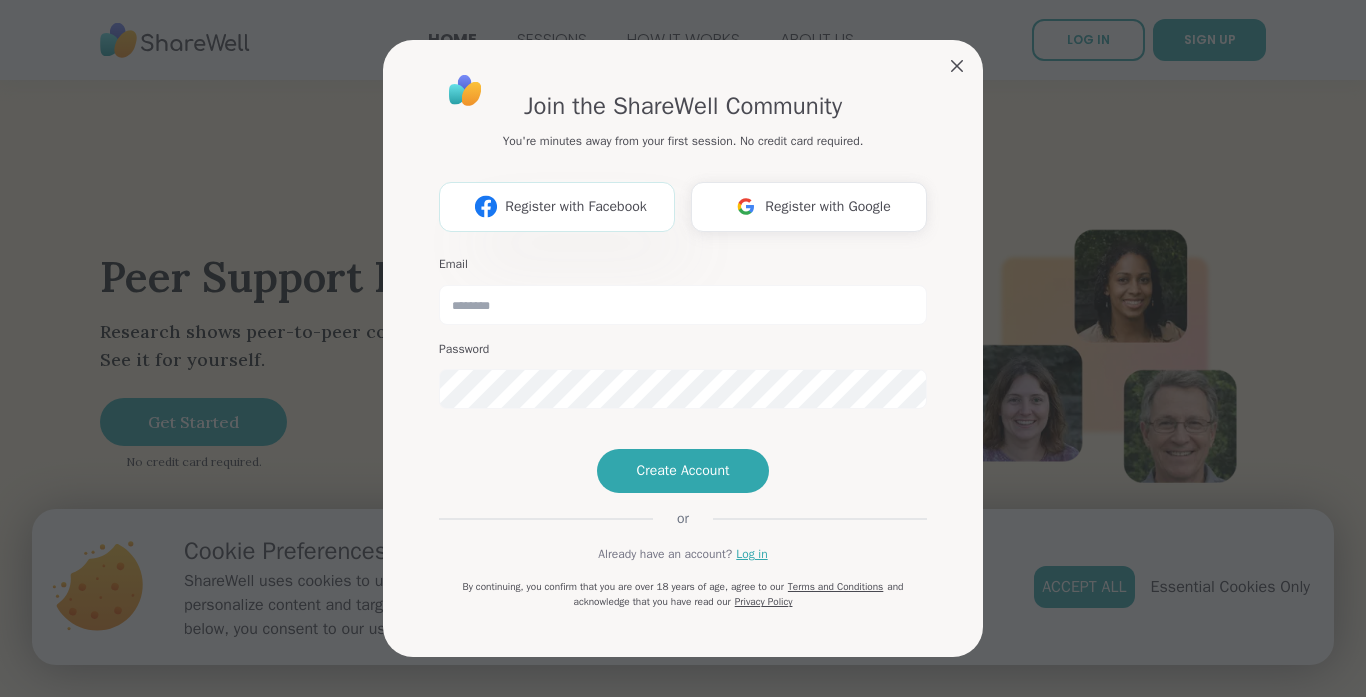 scroll, scrollTop: 0, scrollLeft: 0, axis: both 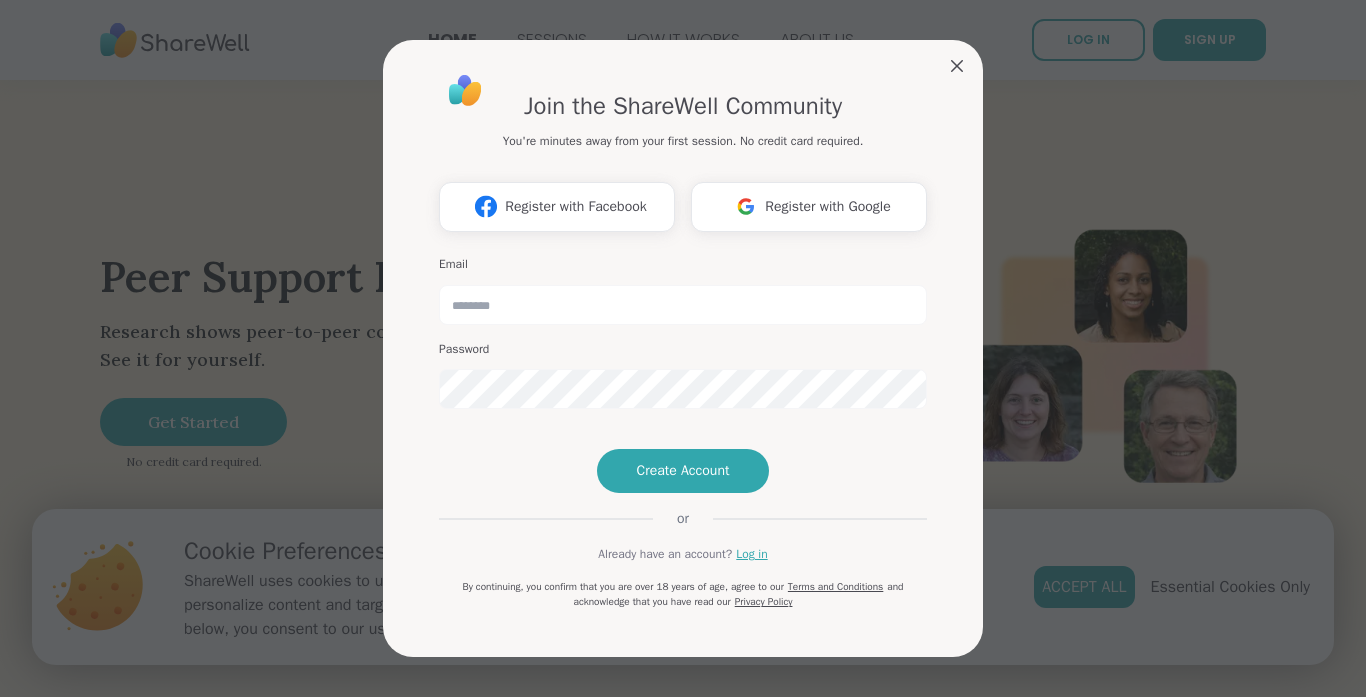 click on "Email   Password" at bounding box center [683, 333] 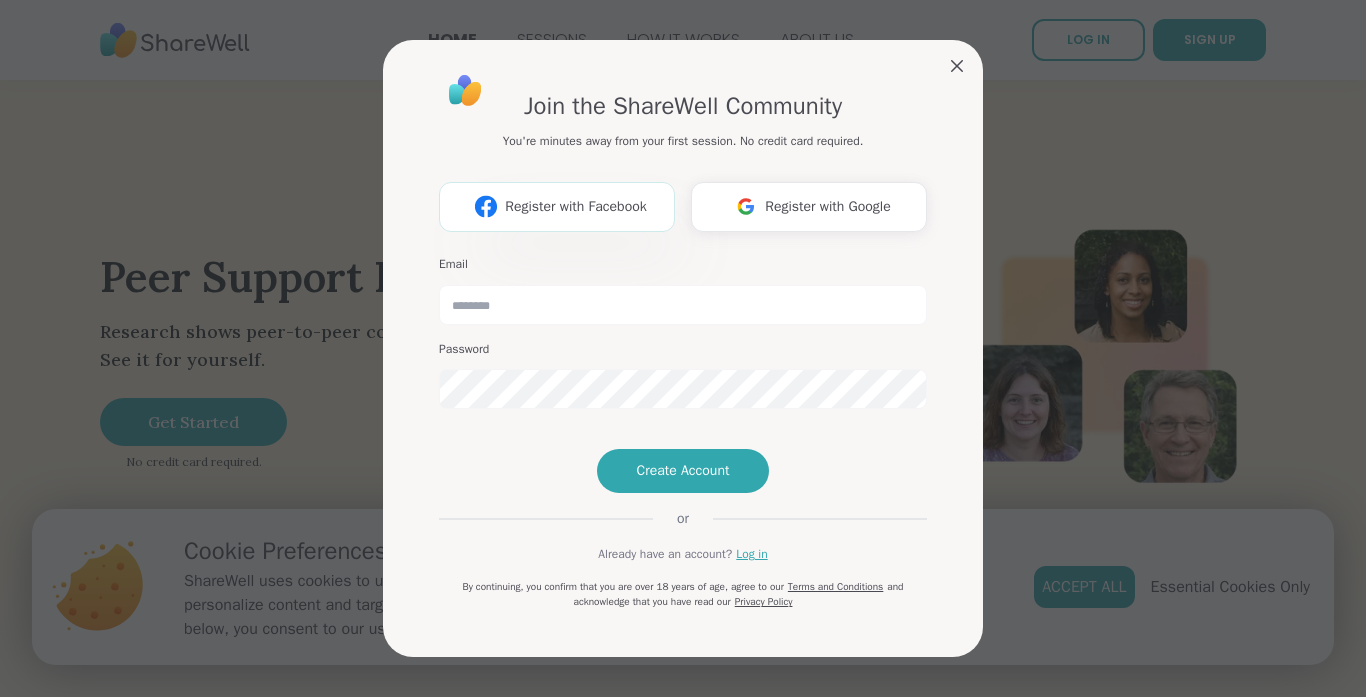 click on "Register with Facebook" at bounding box center (575, 206) 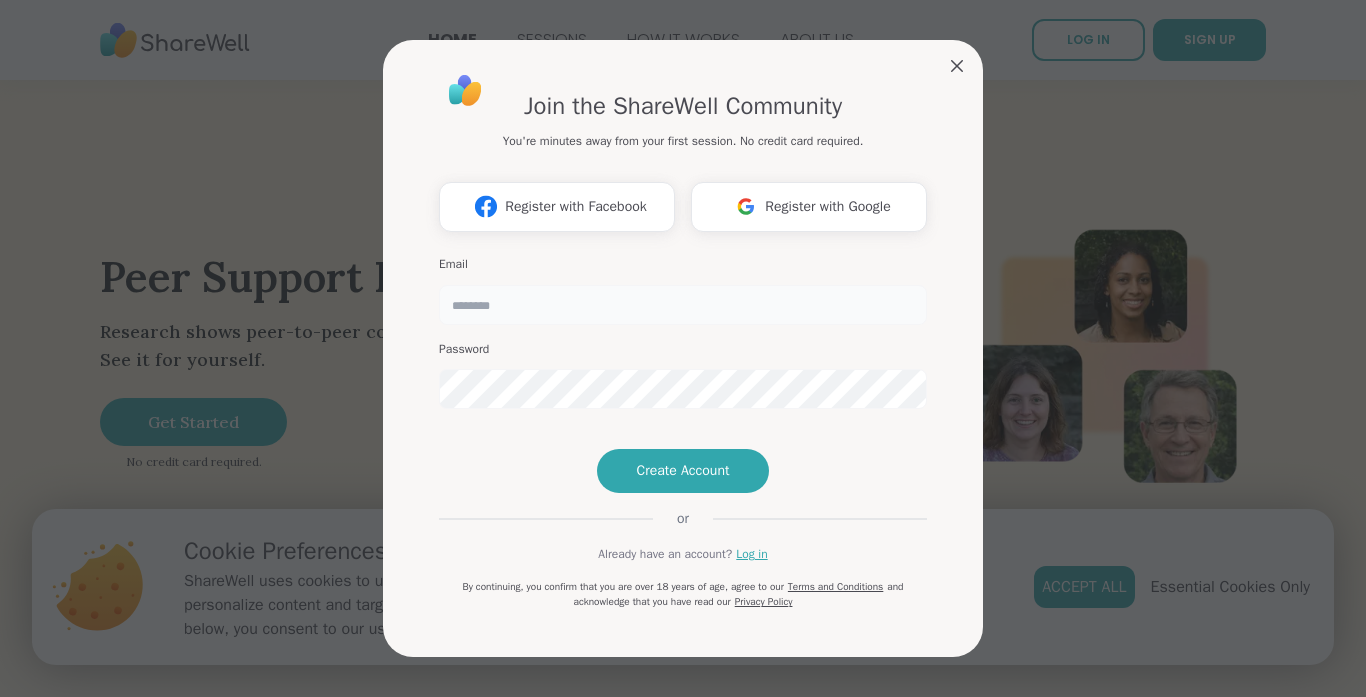 click at bounding box center [683, 305] 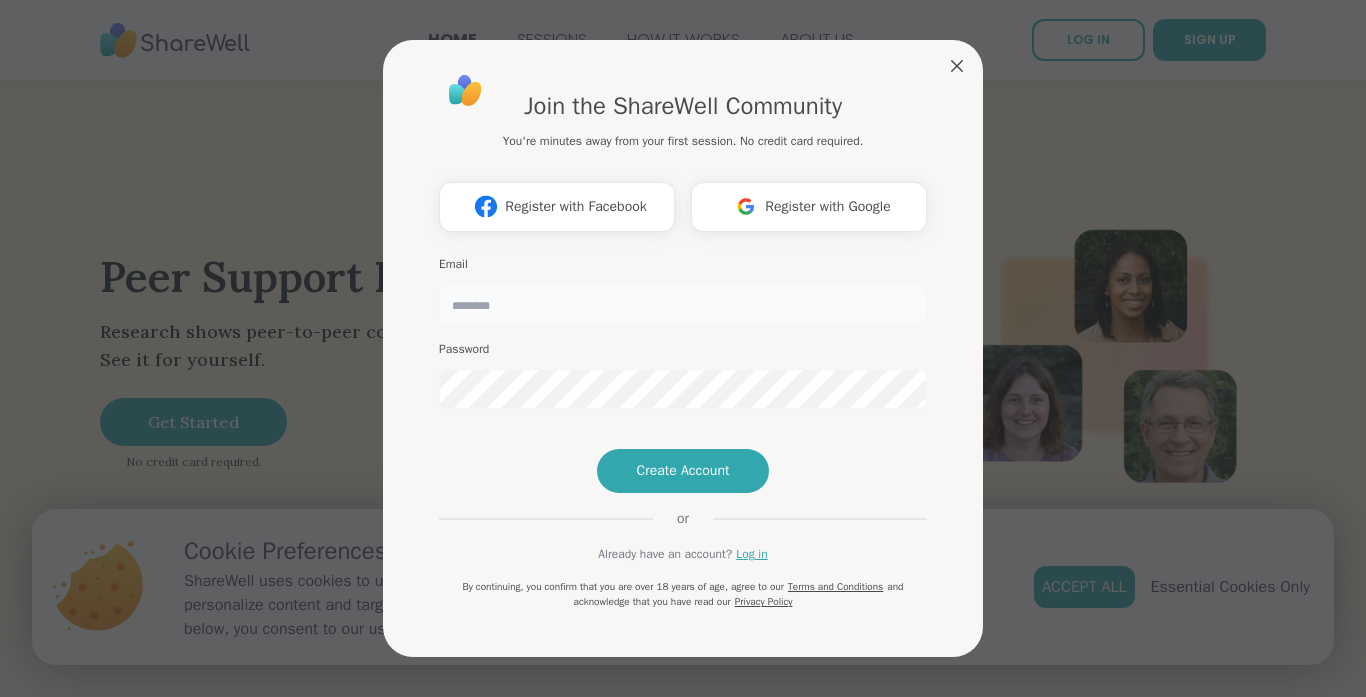 type on "**********" 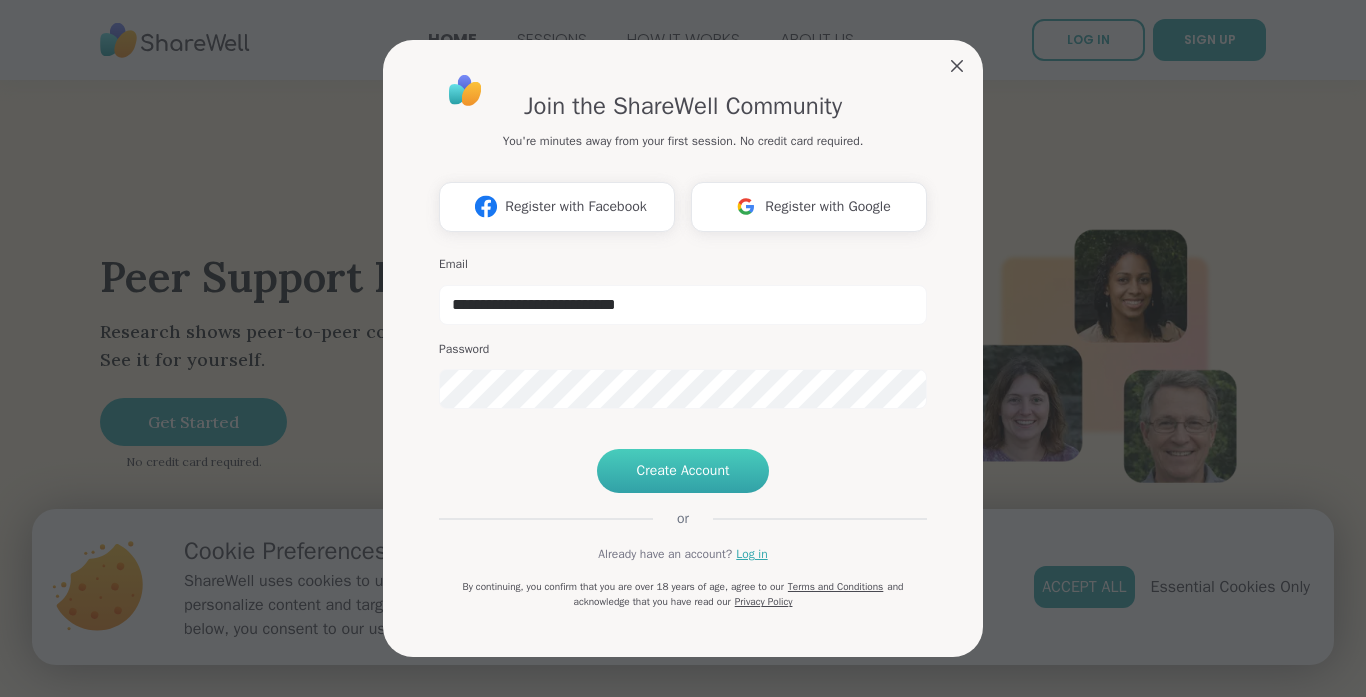 click on "Create Account" at bounding box center [683, 471] 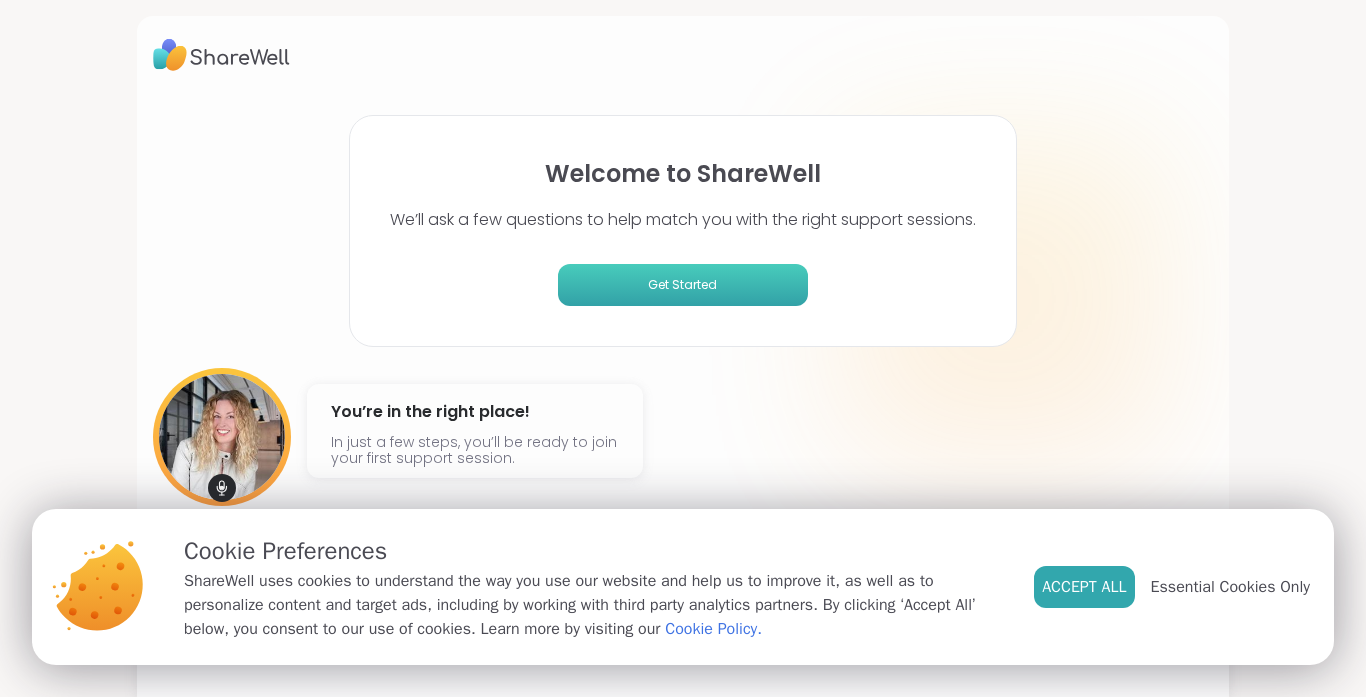 click on "Get Started" at bounding box center [683, 285] 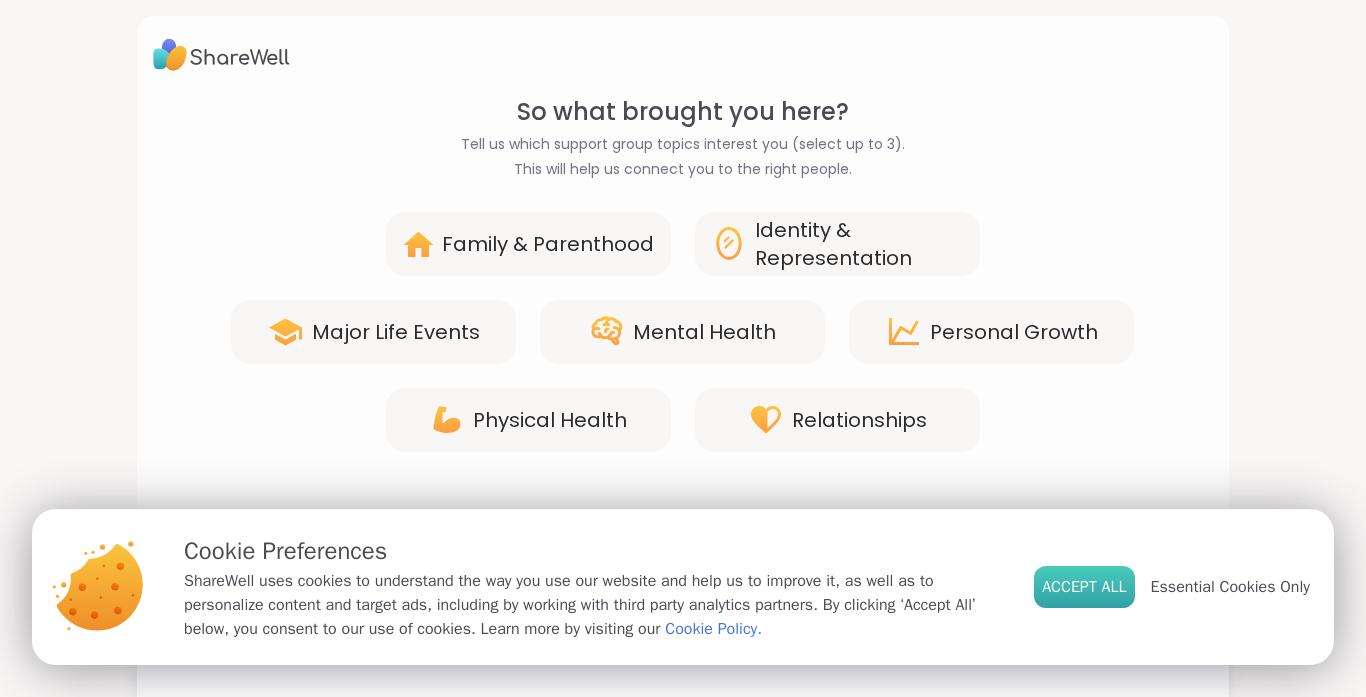 click on "Accept All" at bounding box center (1084, 587) 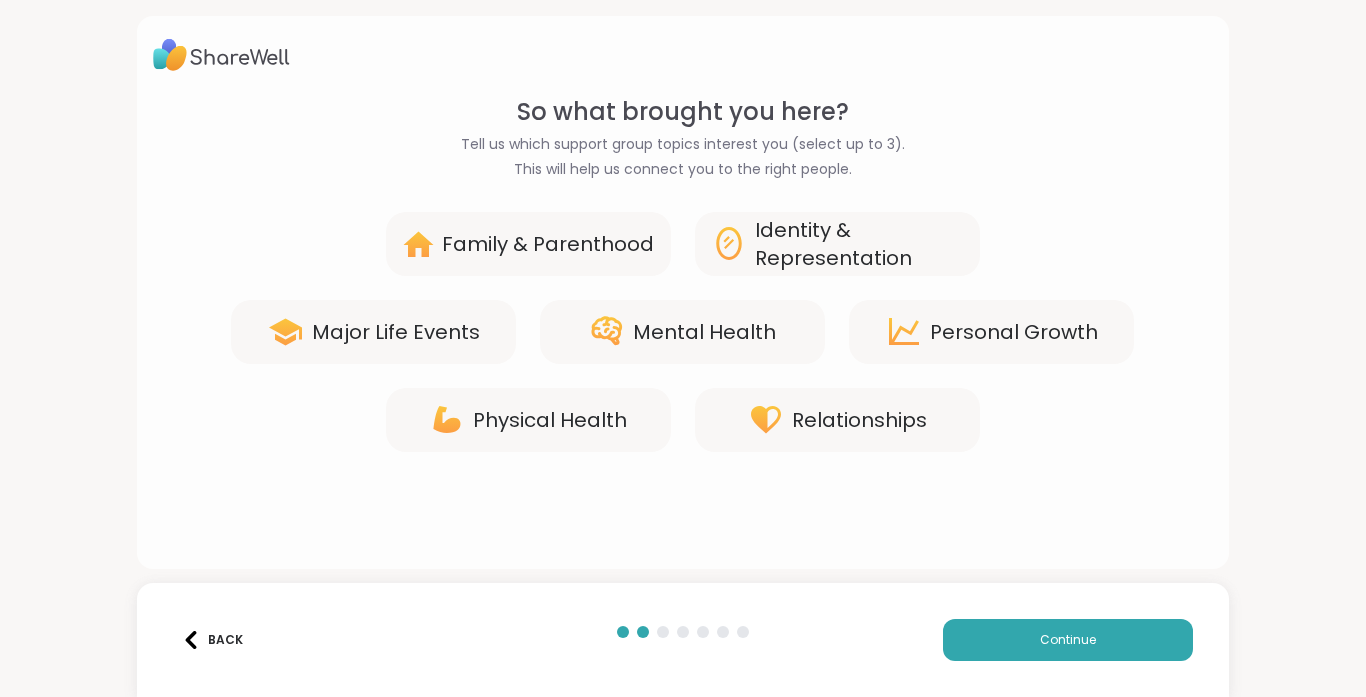 click on "Identity & Representation" at bounding box center [859, 244] 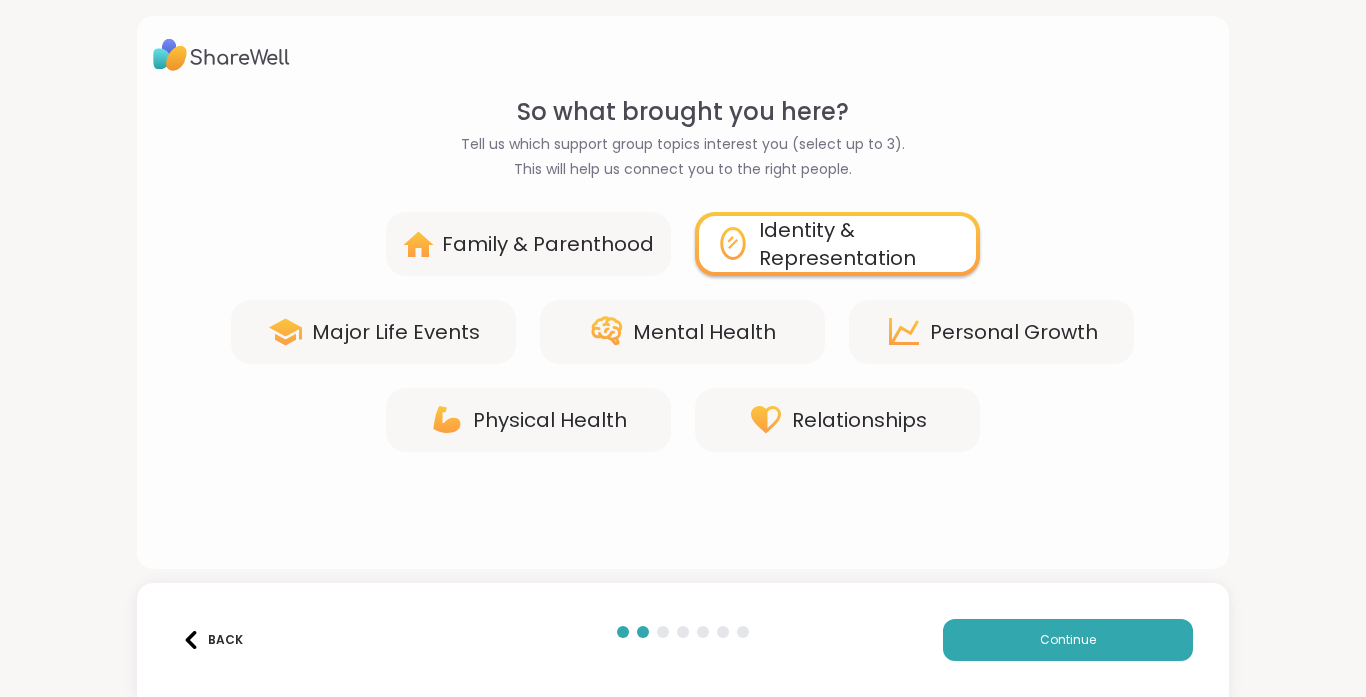 click on "Mental Health" at bounding box center [704, 332] 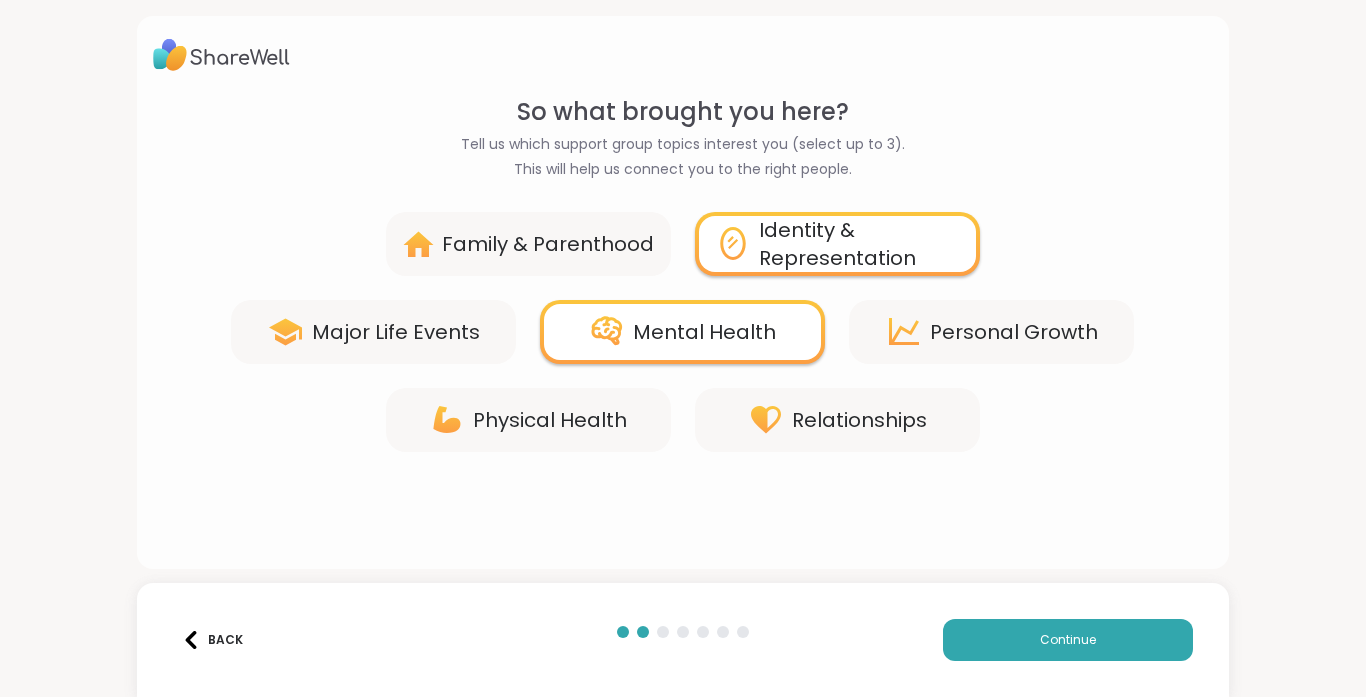 click on "Physical Health" at bounding box center (550, 420) 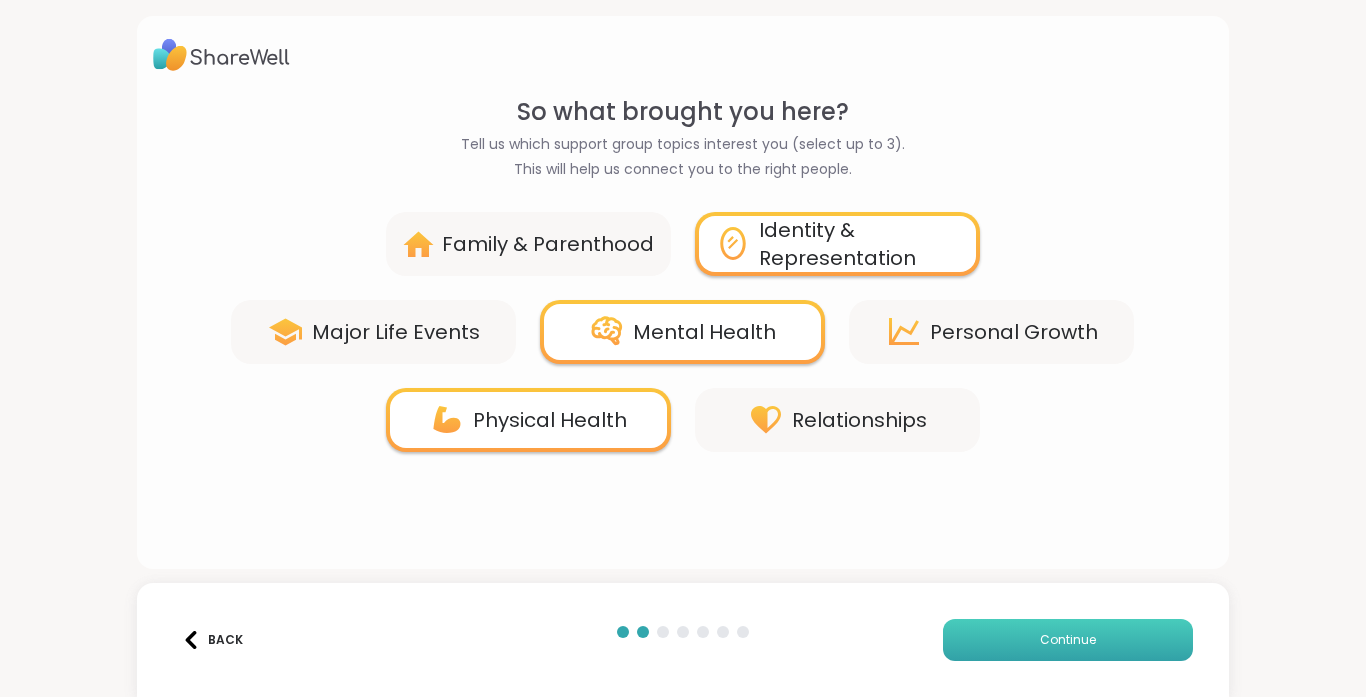 click on "Continue" at bounding box center [1068, 640] 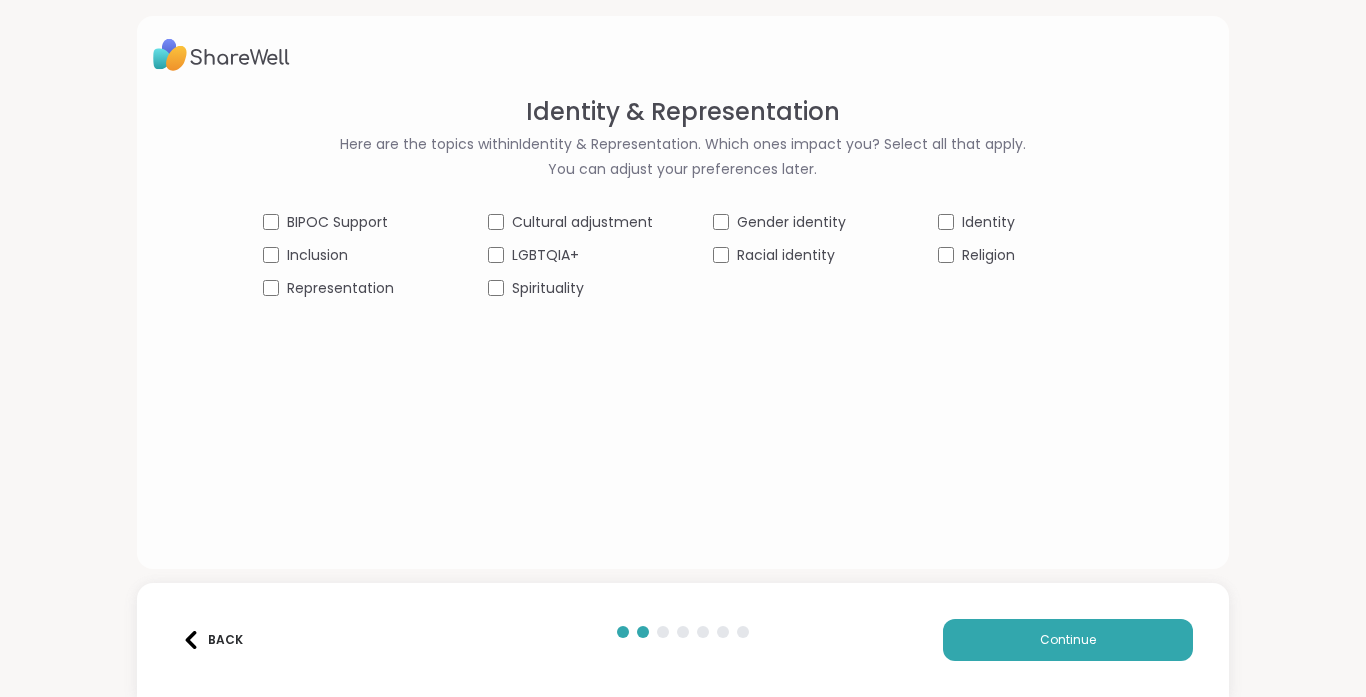 click on "BIPOC Support Cultural adjustment Gender identity Identity Inclusion LGBTQIA+ Racial identity Religion Representation Spirituality" at bounding box center (683, 255) 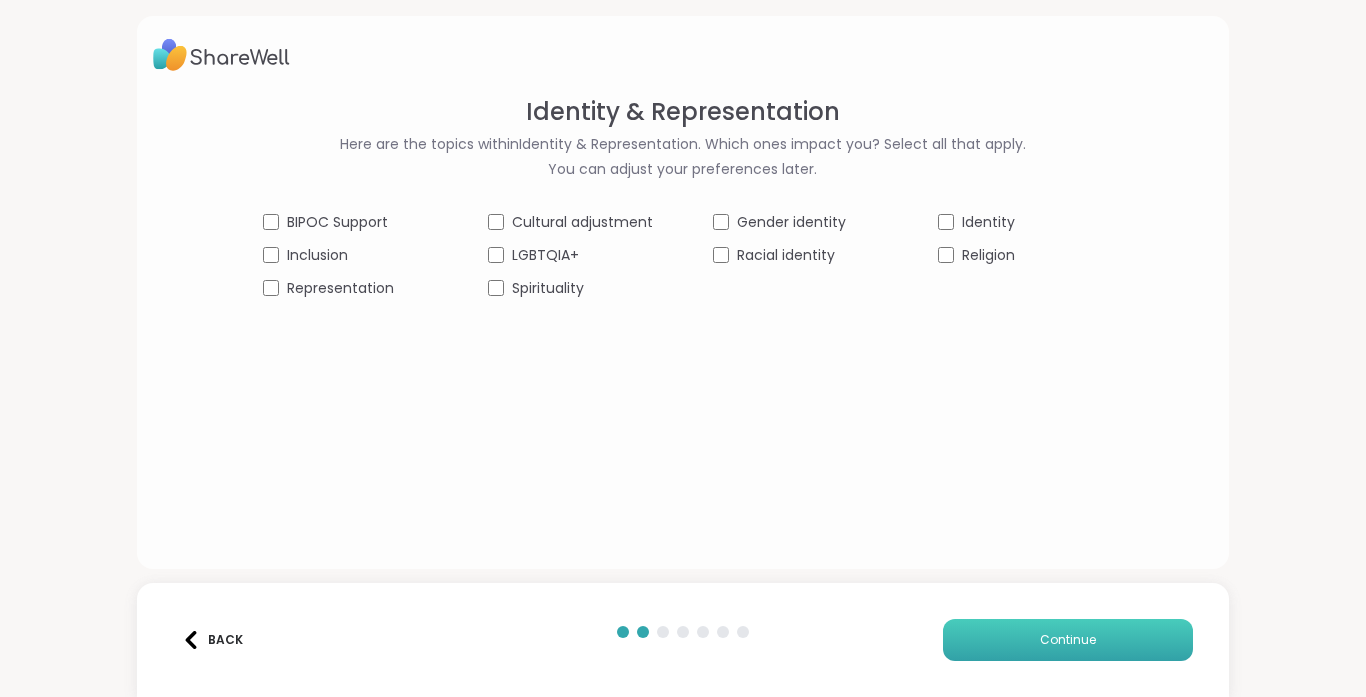click on "Continue" at bounding box center [1068, 640] 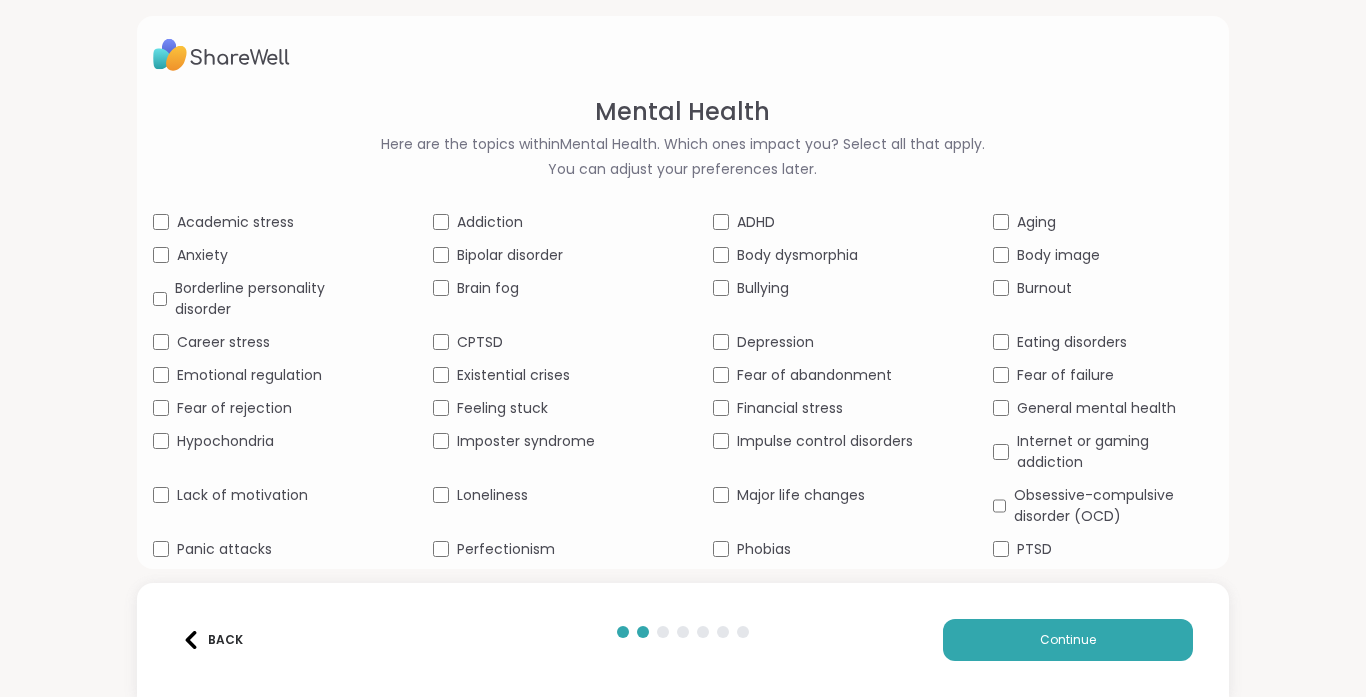 click on "Mental Health Here are the topics within  Mental Health . Which ones impact you? Select all that apply. You can adjust your preferences later. Academic stress Addiction ADHD Aging Anxiety Bipolar disorder Body dysmorphia Body image Borderline personality disorder Brain fog Bullying Burnout Career stress CPTSD Depression Eating disorders Emotional regulation Existential crises Fear of abandonment Fear of failure Fear of rejection Feeling stuck Financial stress General mental health Hypochondria Imposter syndrome Impulse control disorders Internet or gaming addiction Lack of motivation Loneliness Major life changes Obsessive-compulsive disorder (OCD) Panic attacks Perfectionism Phobias PTSD Recovery Seasonal Affective Disorder Self-esteem Shame Social anxiety Stress management Suicidal thoughts Back Continue" at bounding box center (683, 348) 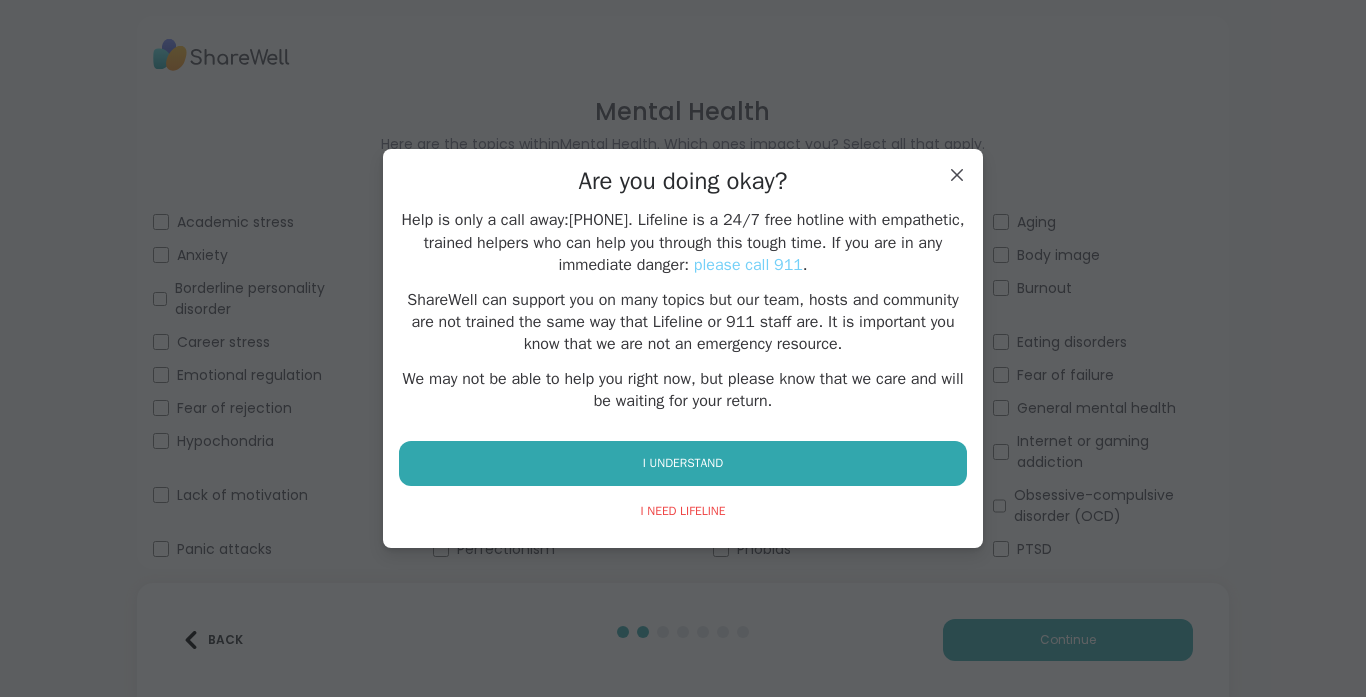 click on "Are you doing okay? Help is only a call away:  [PHONE] . Lifeline is a 24/7 free hotline with empathetic, trained helpers who can help you through this tough time. If you are in any immediate danger:   please call 911 . ShareWell can support you on many topics but our team, hosts and community are not trained the same way that Lifeline or 911 staff are. It is important you know that we are not an emergency resource. We may not be able to help you right now, but please know that we care and will be waiting for your return. I UNDERSTAND I NEED LIFELINE" at bounding box center [683, 348] 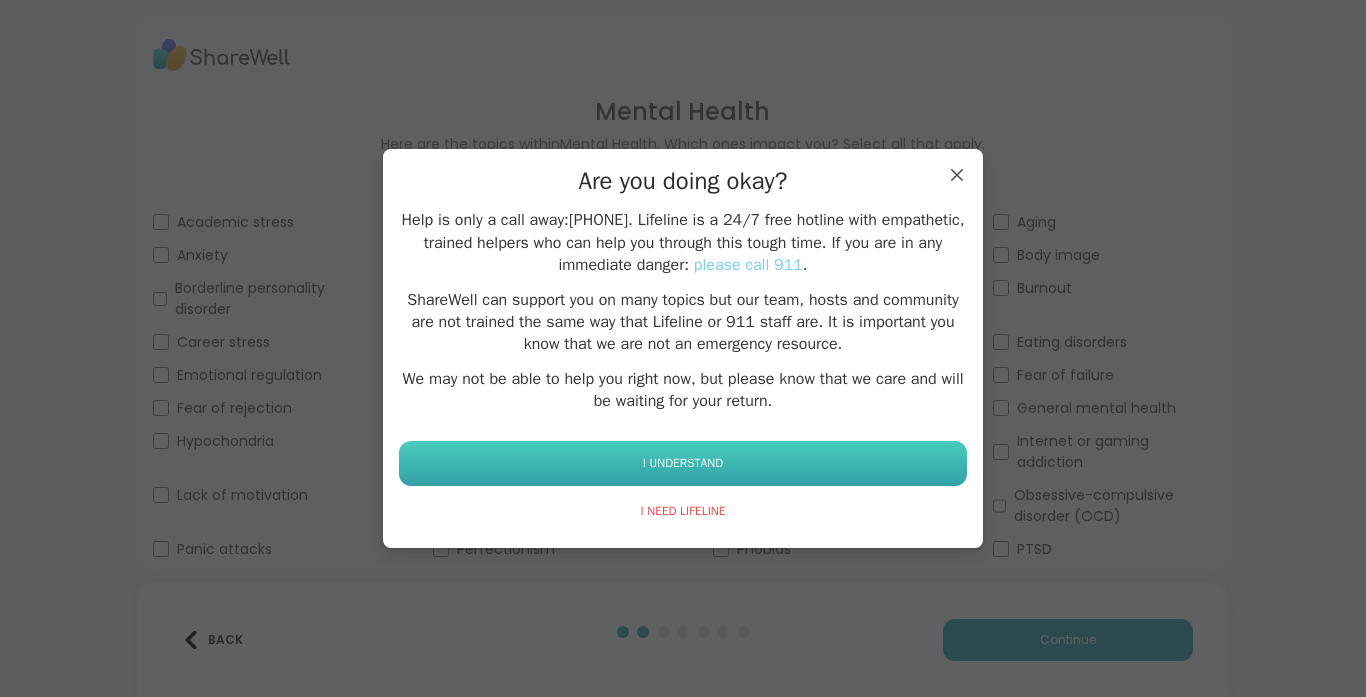 click on "I UNDERSTAND" at bounding box center (683, 463) 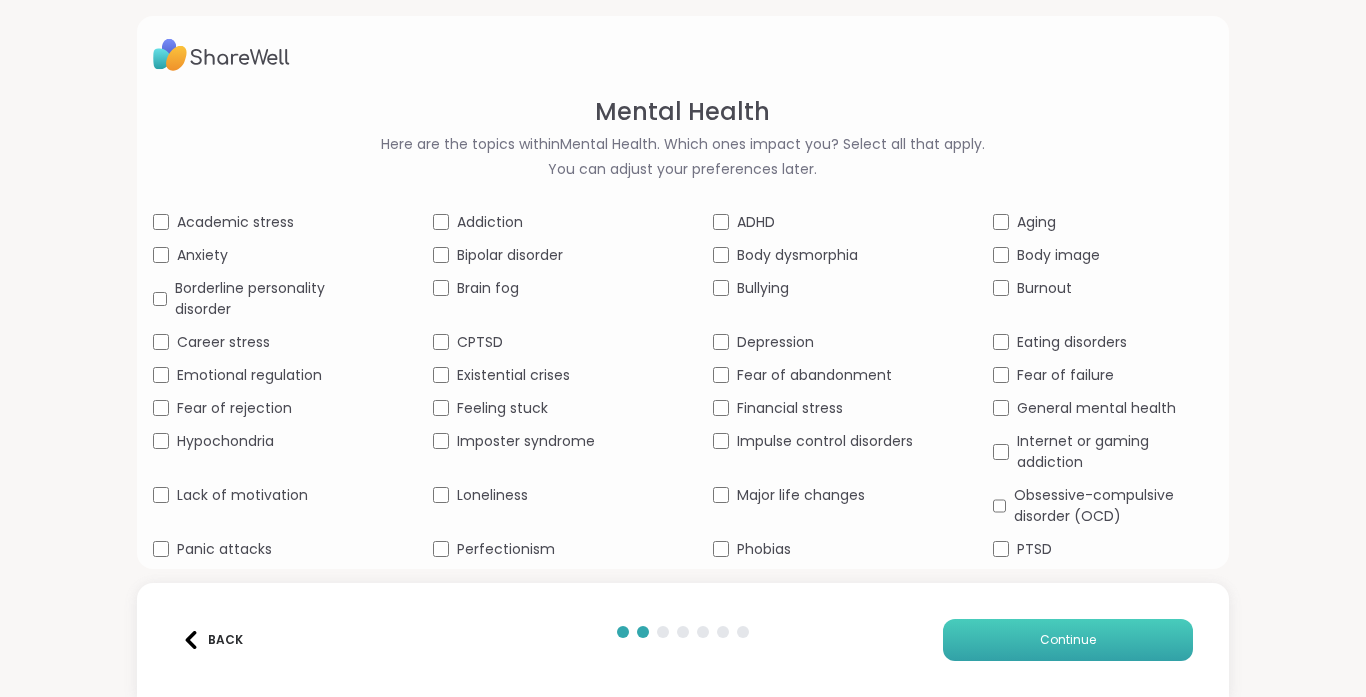 click on "Continue" at bounding box center (1068, 640) 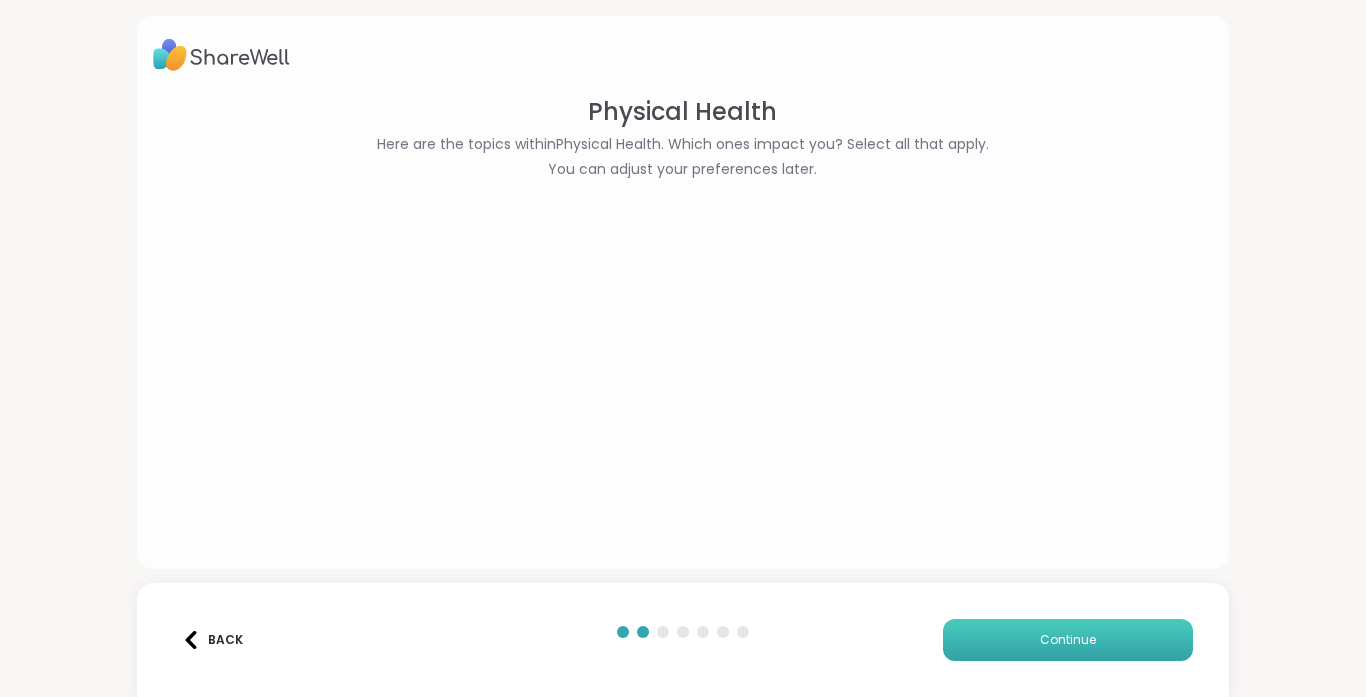 scroll, scrollTop: 0, scrollLeft: 0, axis: both 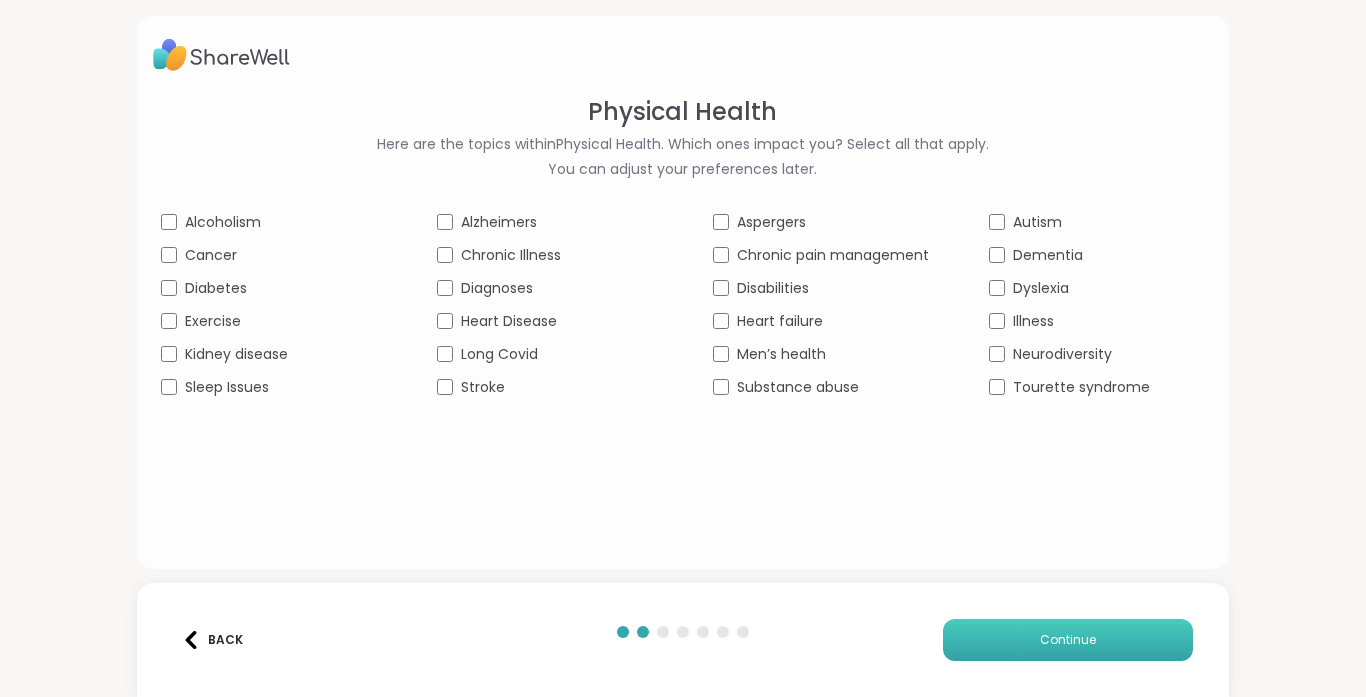 click on "Continue" at bounding box center [1068, 640] 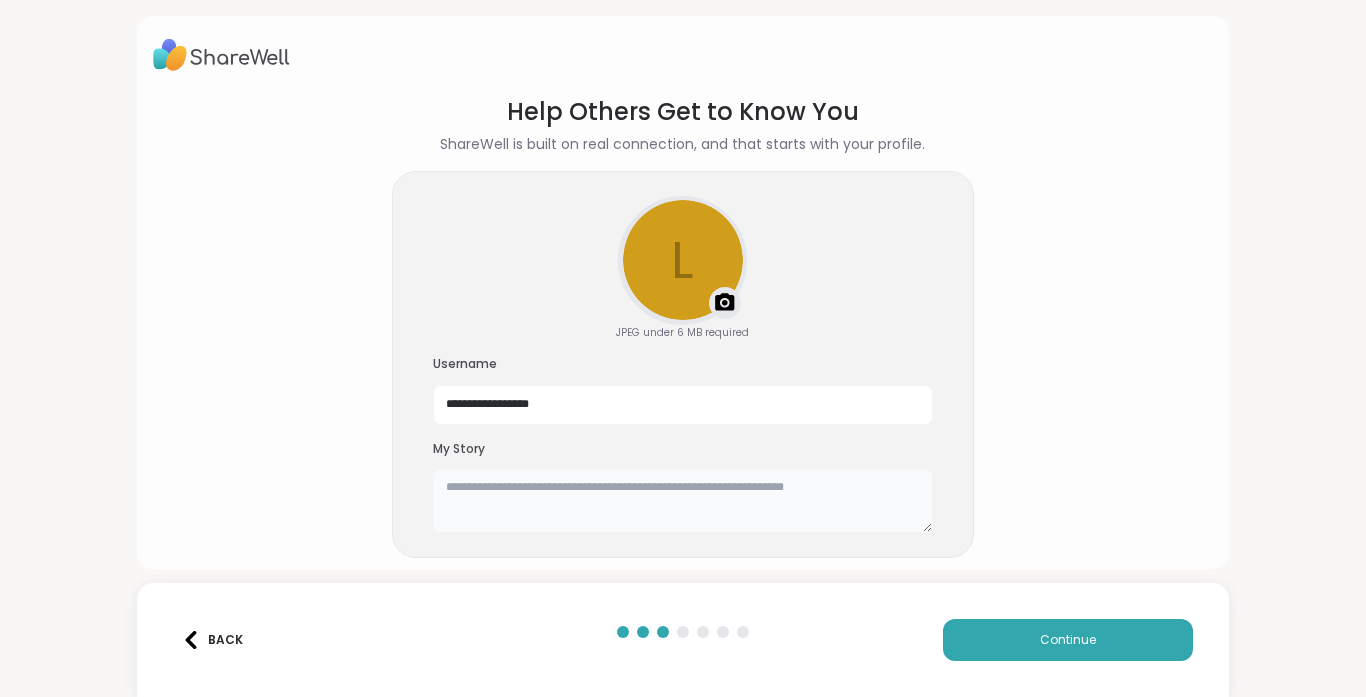 click at bounding box center [683, 501] 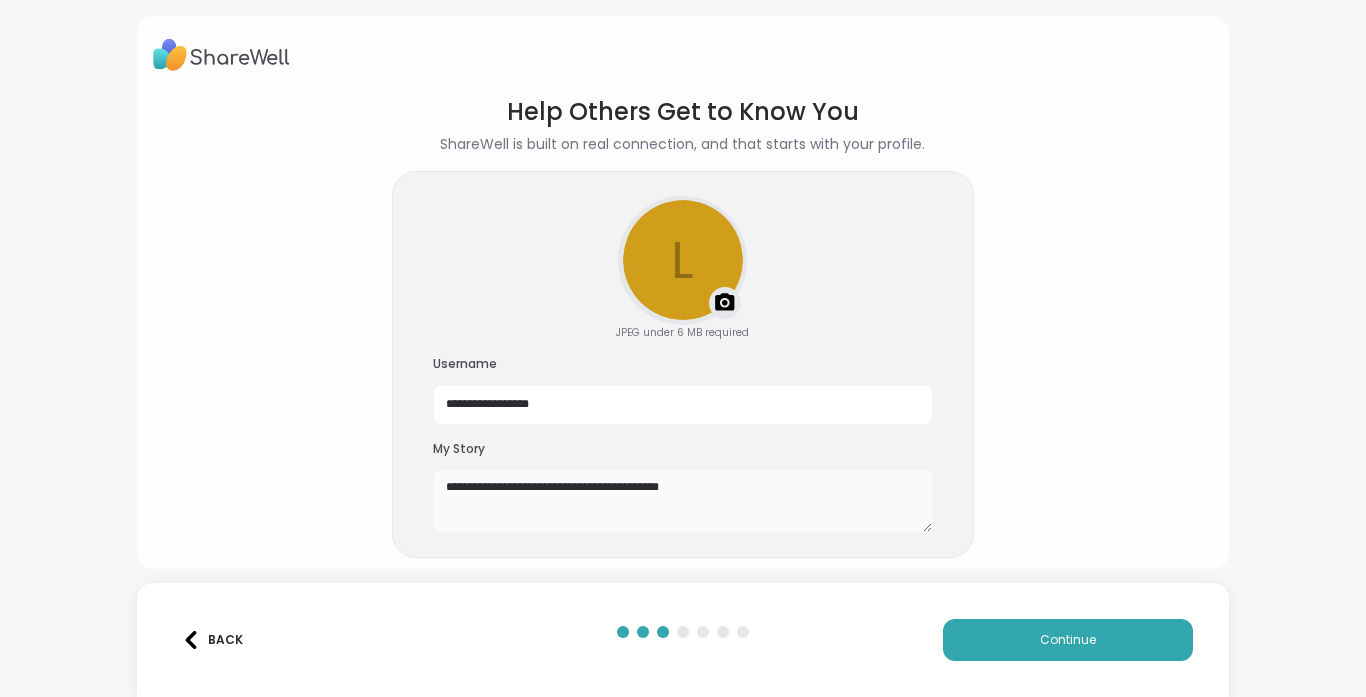 click on "**********" at bounding box center (683, 501) 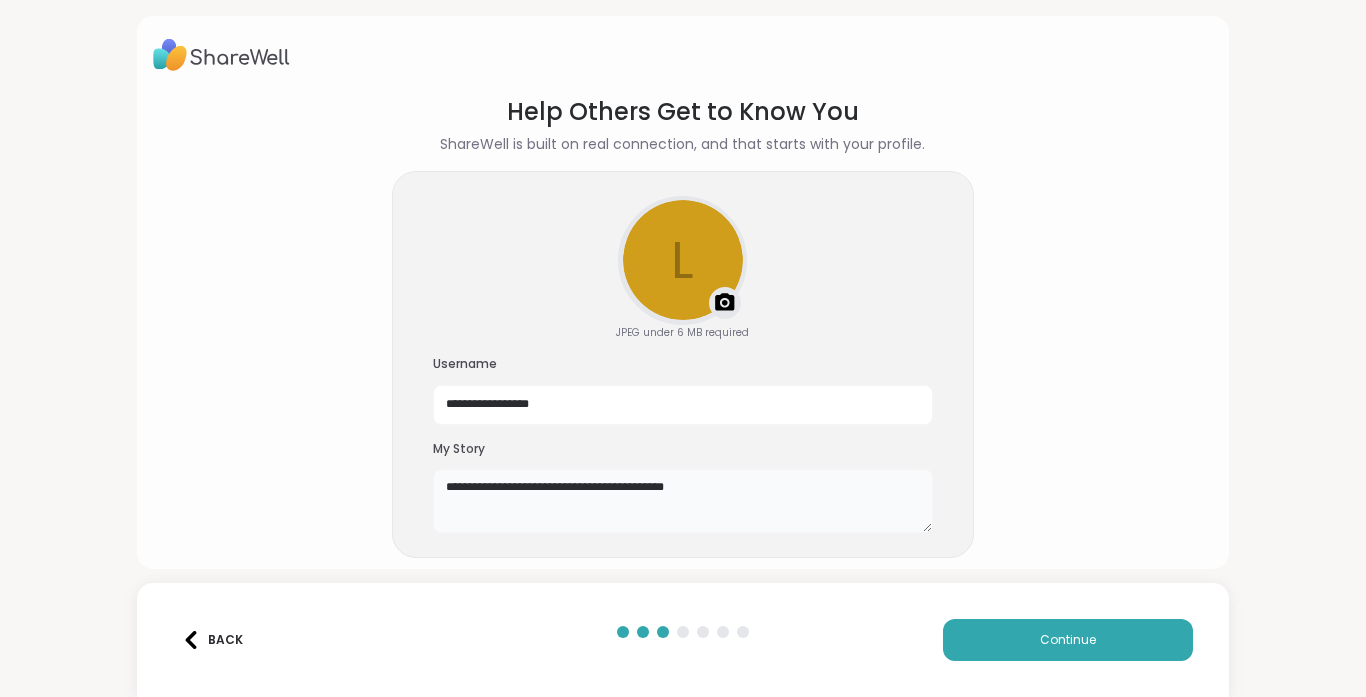 click on "**********" at bounding box center [683, 501] 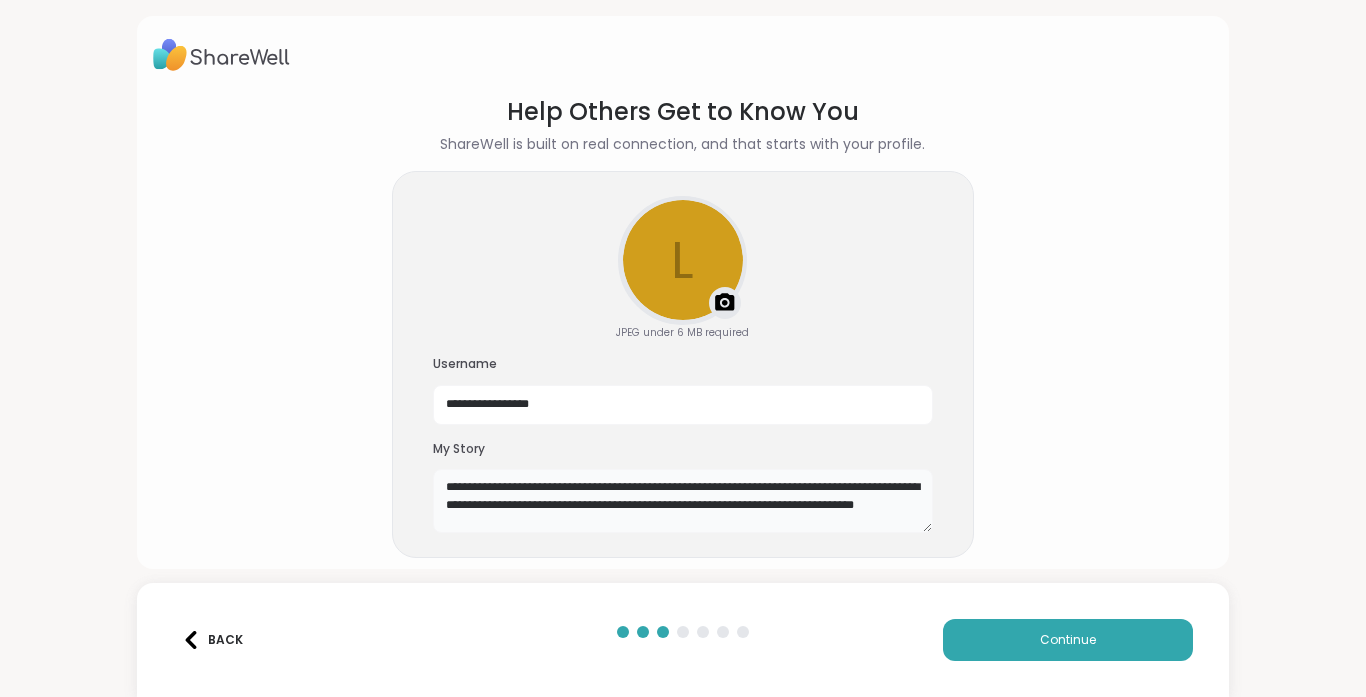 type on "**********" 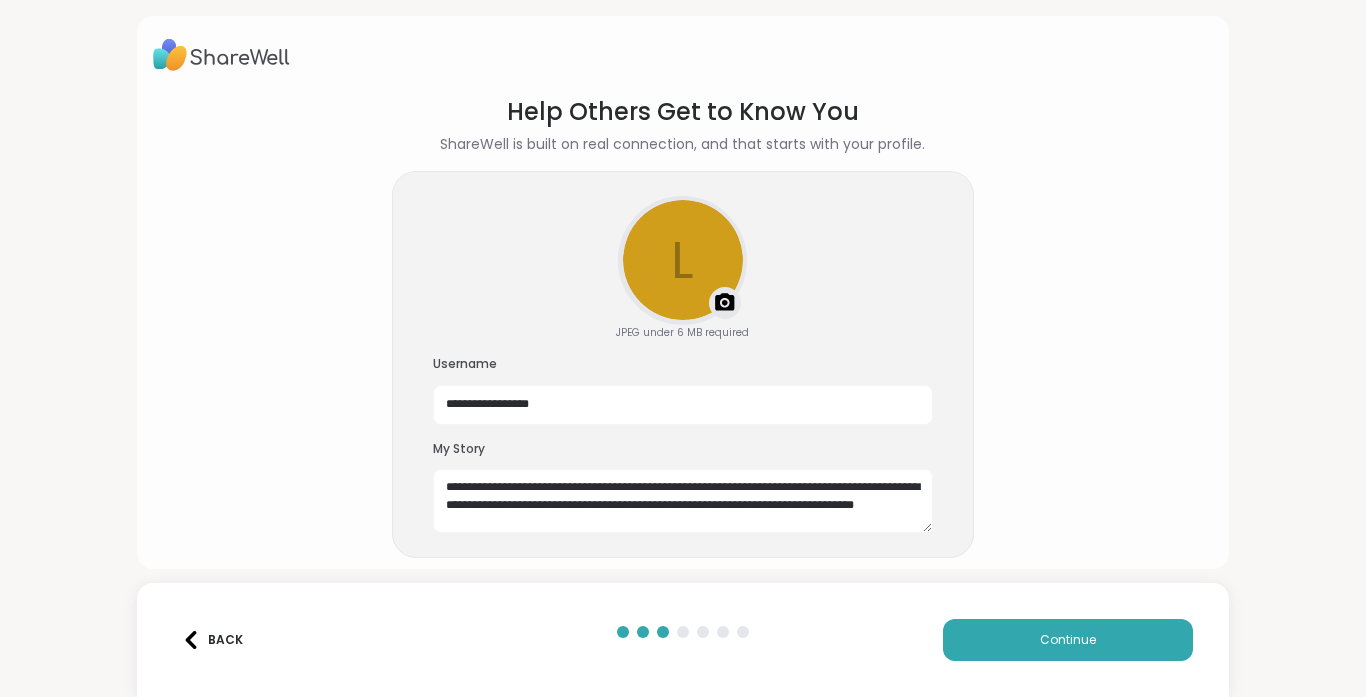 click on "**********" at bounding box center [683, 345] 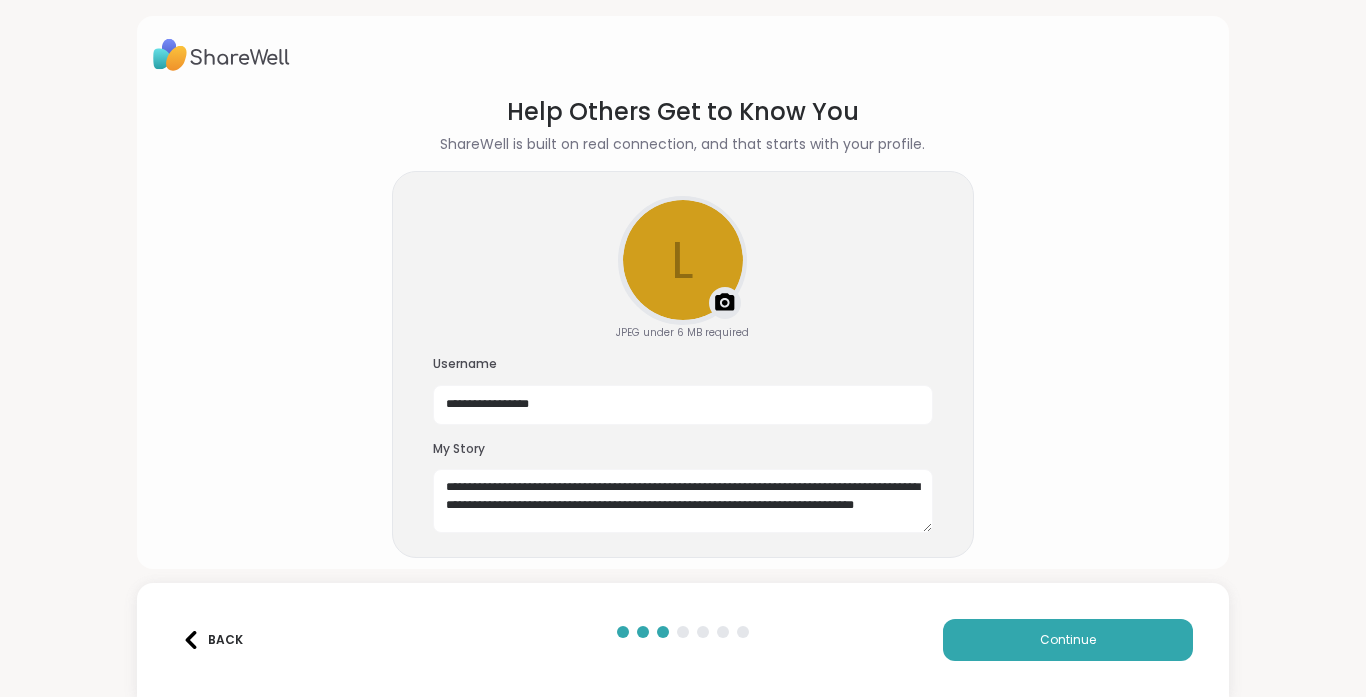 scroll, scrollTop: 42, scrollLeft: 0, axis: vertical 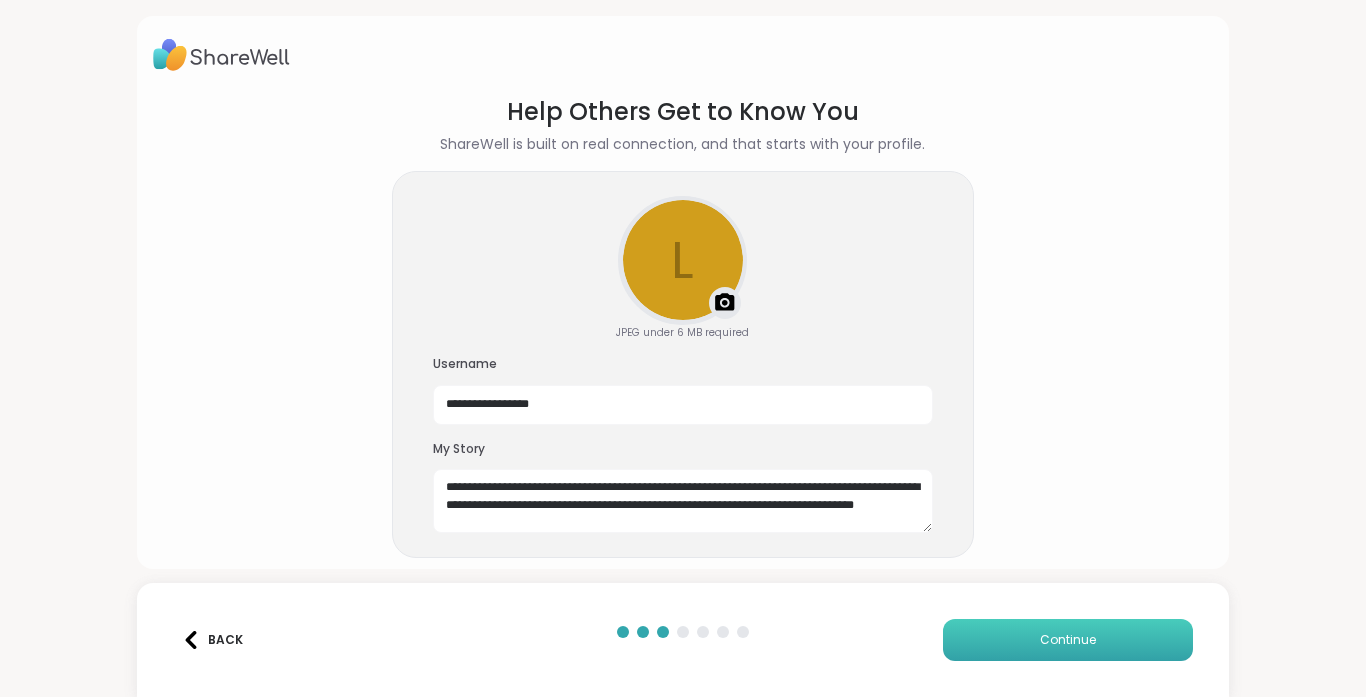 click on "Continue" at bounding box center [1068, 640] 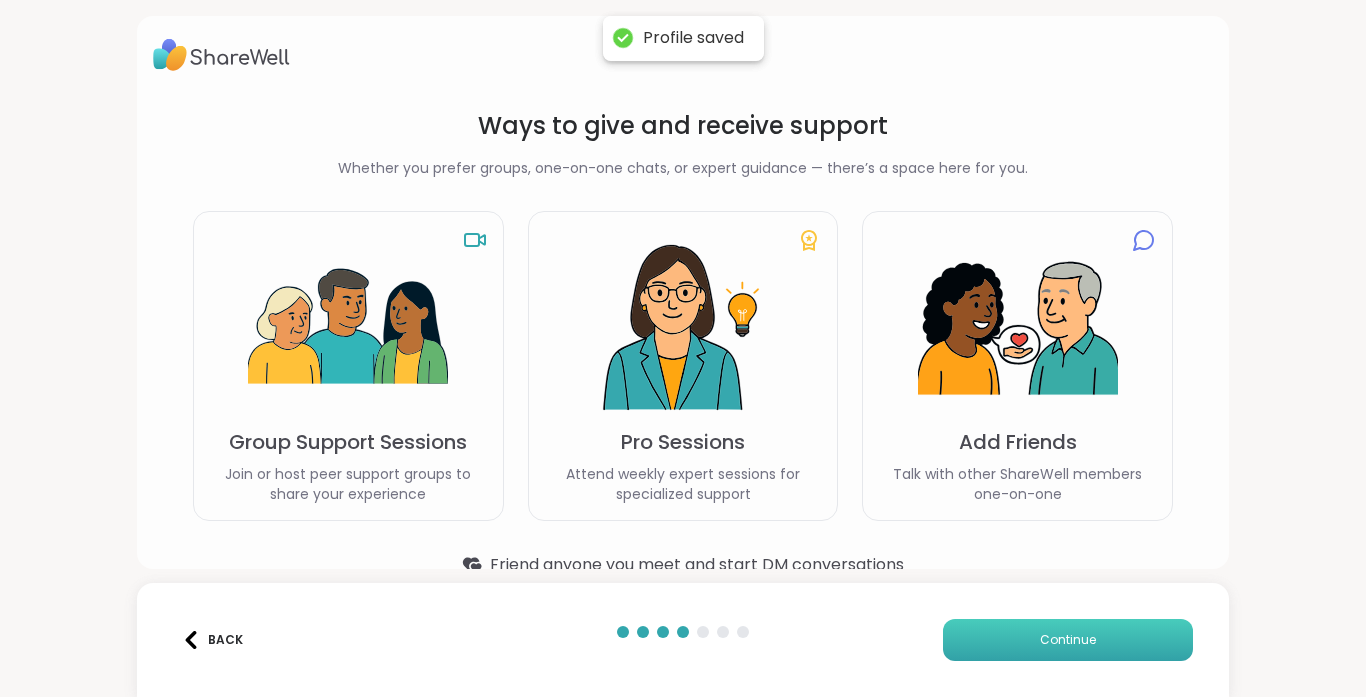 scroll, scrollTop: 0, scrollLeft: 0, axis: both 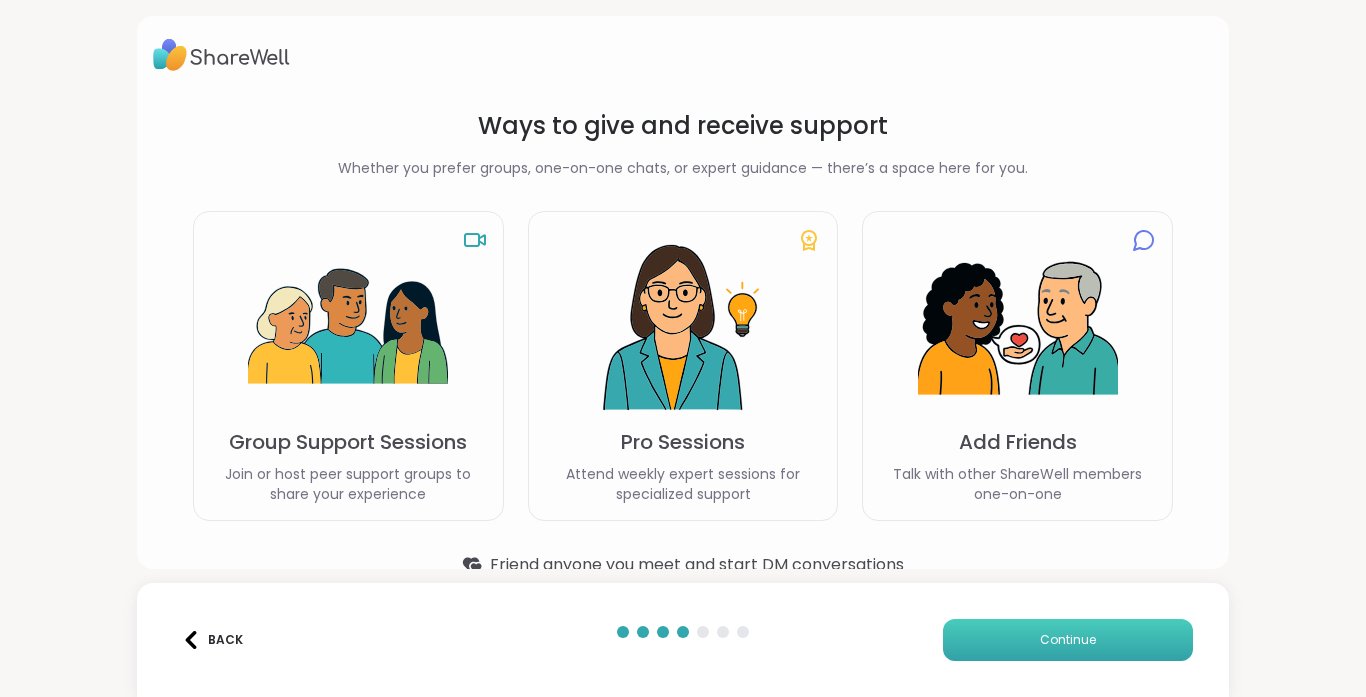 click on "Continue" at bounding box center (1068, 640) 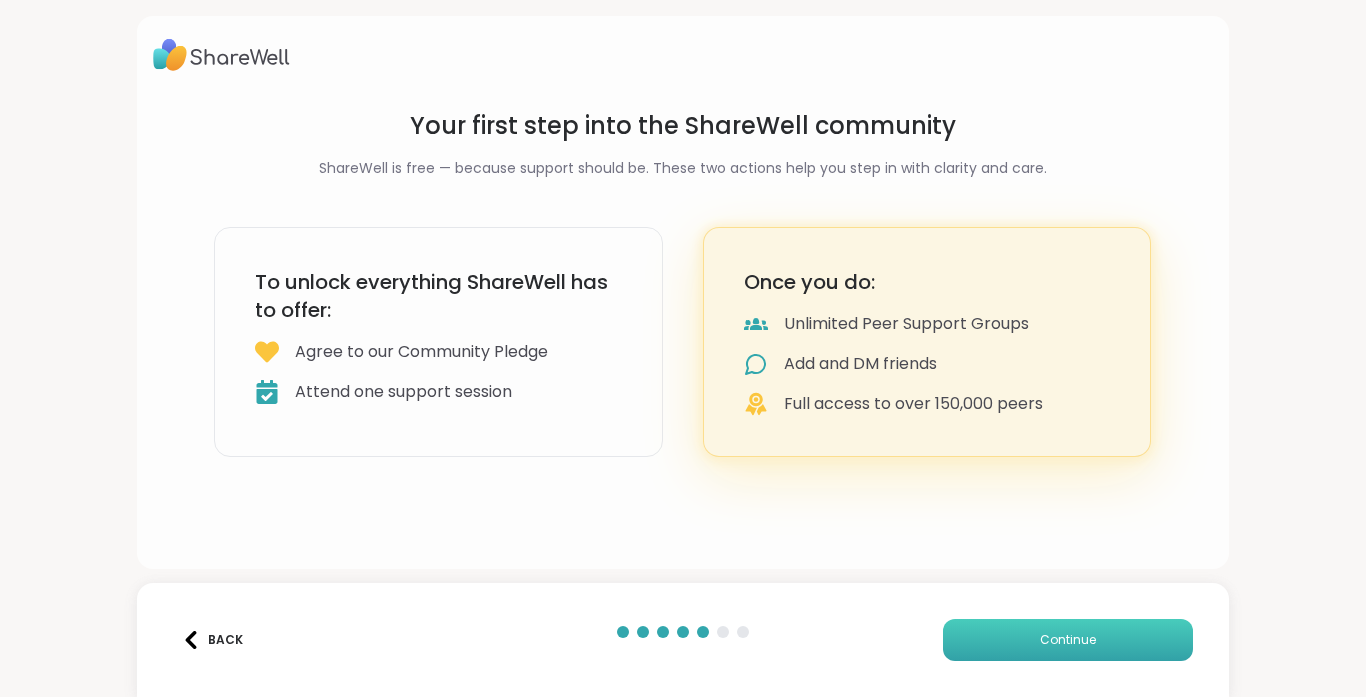 click on "Continue" at bounding box center [1068, 640] 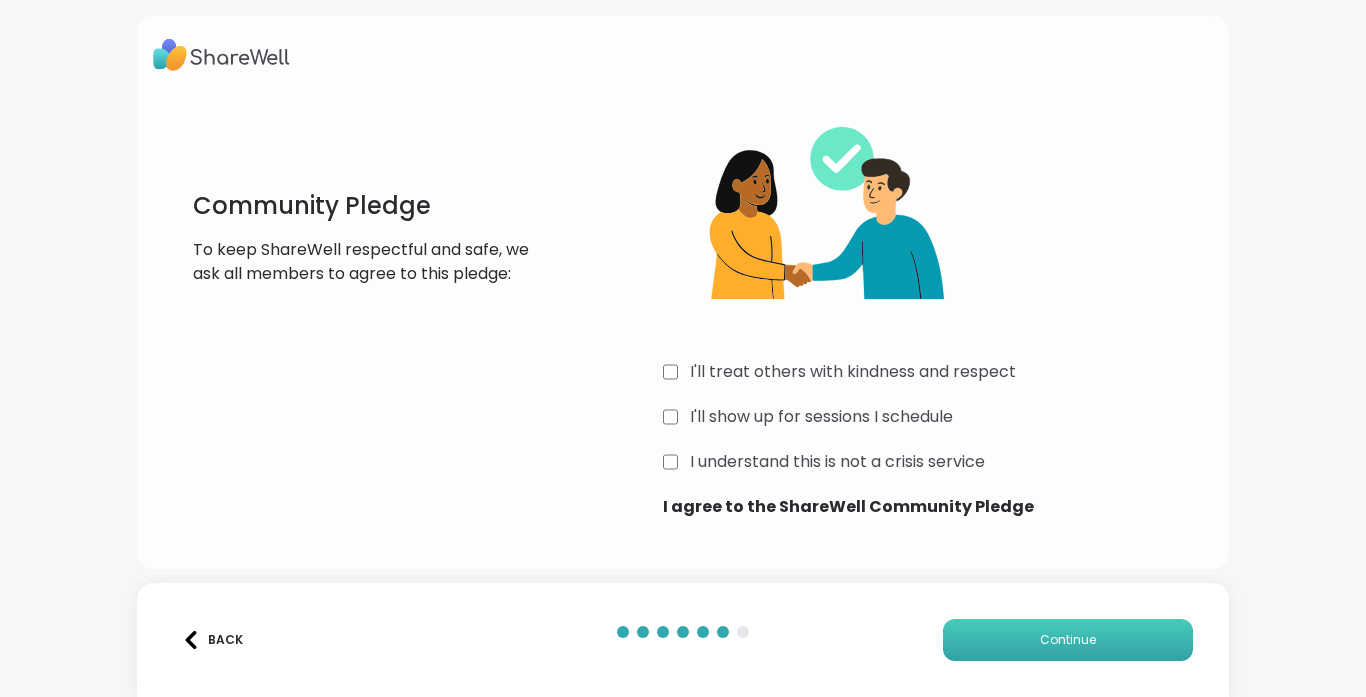 click on "Continue" at bounding box center (1068, 640) 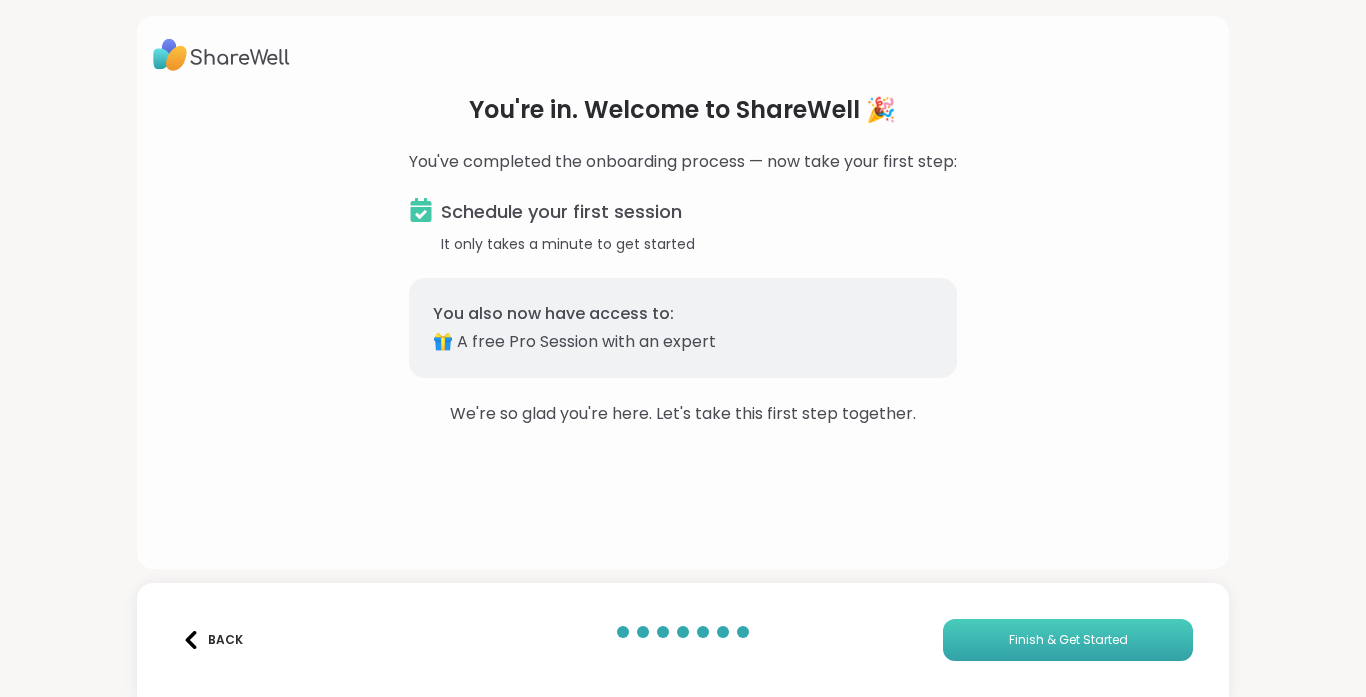 click on "Finish & Get Started" at bounding box center [1068, 640] 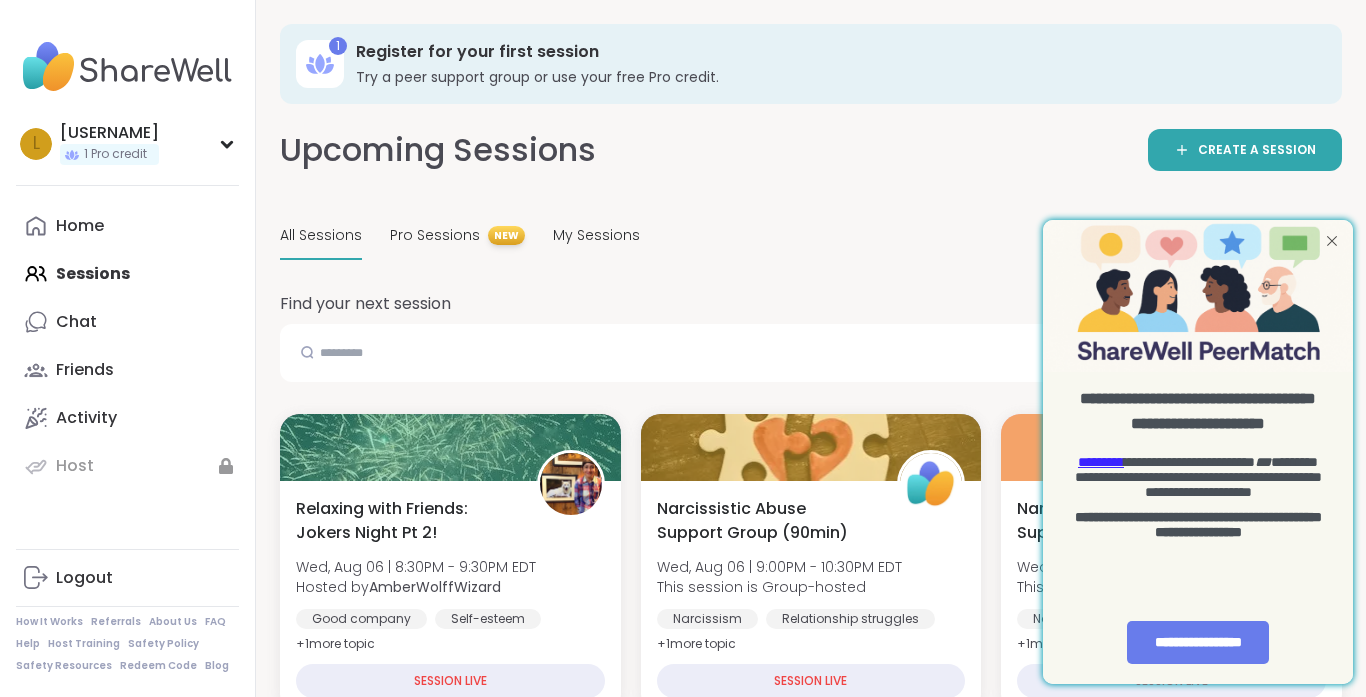 scroll, scrollTop: 0, scrollLeft: 0, axis: both 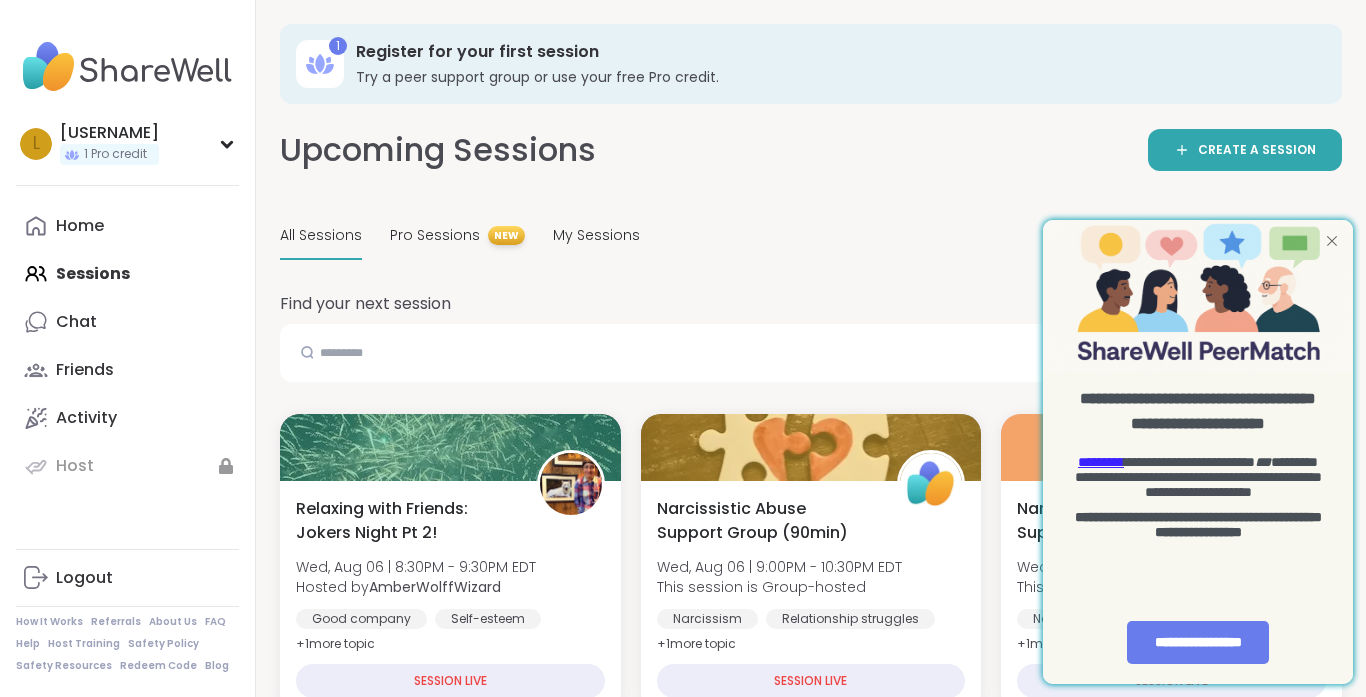 click at bounding box center (1332, 241) 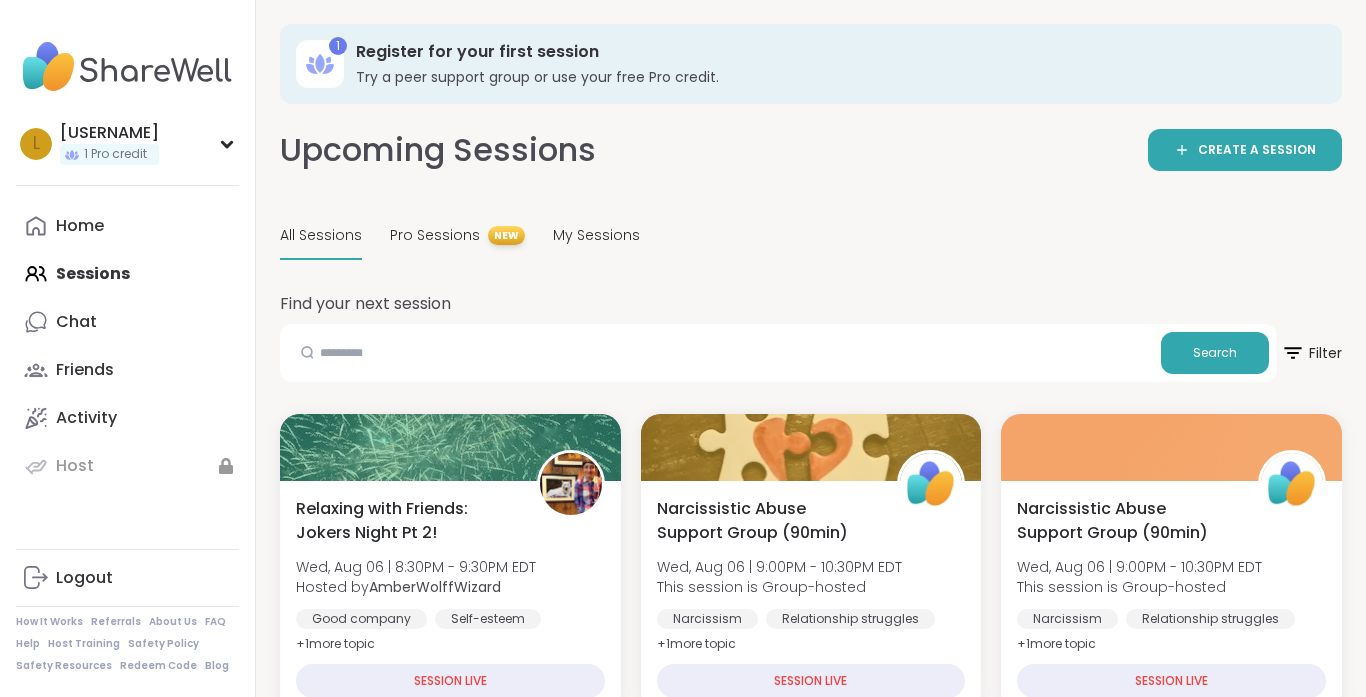 click on "1 Register for your first session Try a peer support group or use your free Pro credit. Upcoming Sessions CREATE A SESSION All Sessions Pro Sessions NEW My Sessions Find your next session Search  Filter   Relaxing with Friends: Jokers Night Pt 2!  Wed, Aug 06 | 8:30PM - 9:30PM EDT Hosted by  [USERNAME] Good company Self-esteem Healthy habits + 1  more topic SESSION LIVE Narcissistic Abuse Support Group (90min) Wed, Aug 06 | 9:00PM - 10:30PM EDT This session is Group-hosted Narcissism Relationship struggles Emotional abuse + 1  more topic SESSION LIVE Narcissistic Abuse Support Group (90min) Wed, Aug 06 | 9:00PM - 10:30PM EDT This session is Group-hosted Narcissism Relationship struggles Emotional abuse + 1  more topic SESSION LIVE Night Body Doubling Wind Down - Wednesday Wed, Aug 06 | 9:30PM - 11:00PM EDT Hosted by  [USERNAME] Body doubling Self-love Loneliness + 1  more topic Session Full Full Healing from Infidelity (90min) Wed, Aug 06 | 10:30PM - 12:00AM EDT Relationship struggles" at bounding box center (811, 2258) 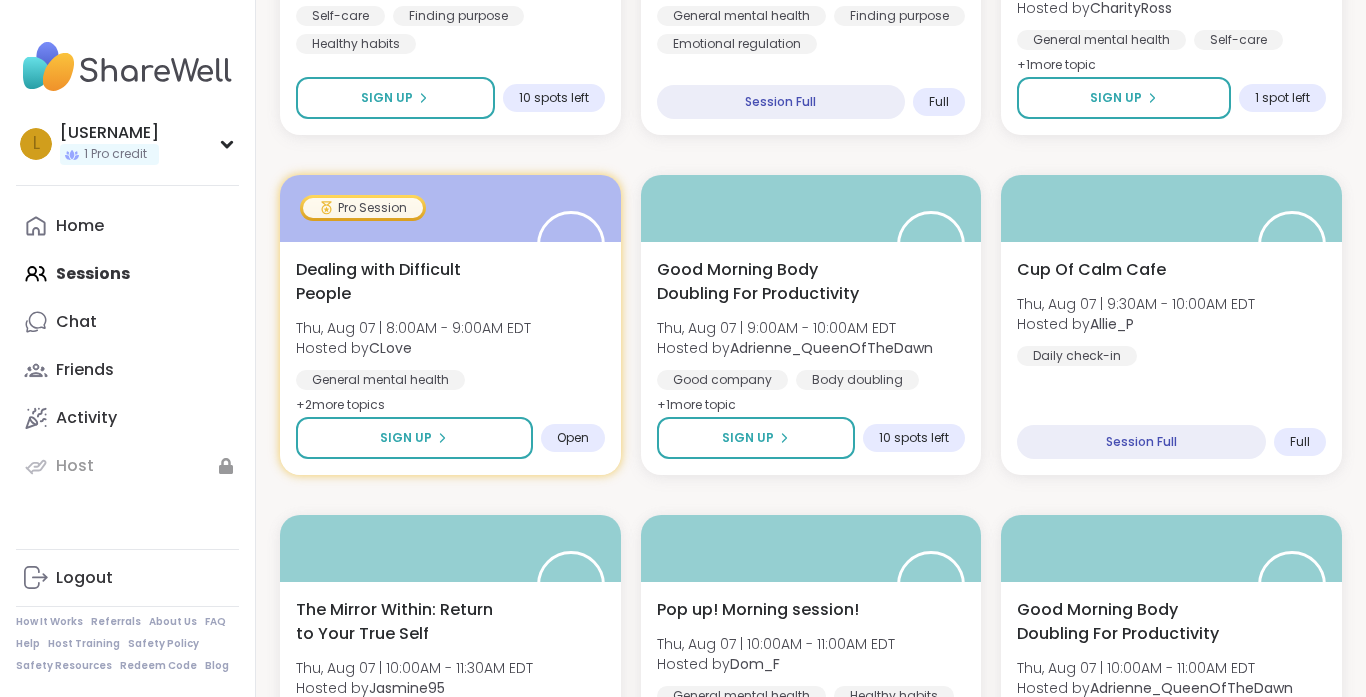 scroll, scrollTop: 1600, scrollLeft: 0, axis: vertical 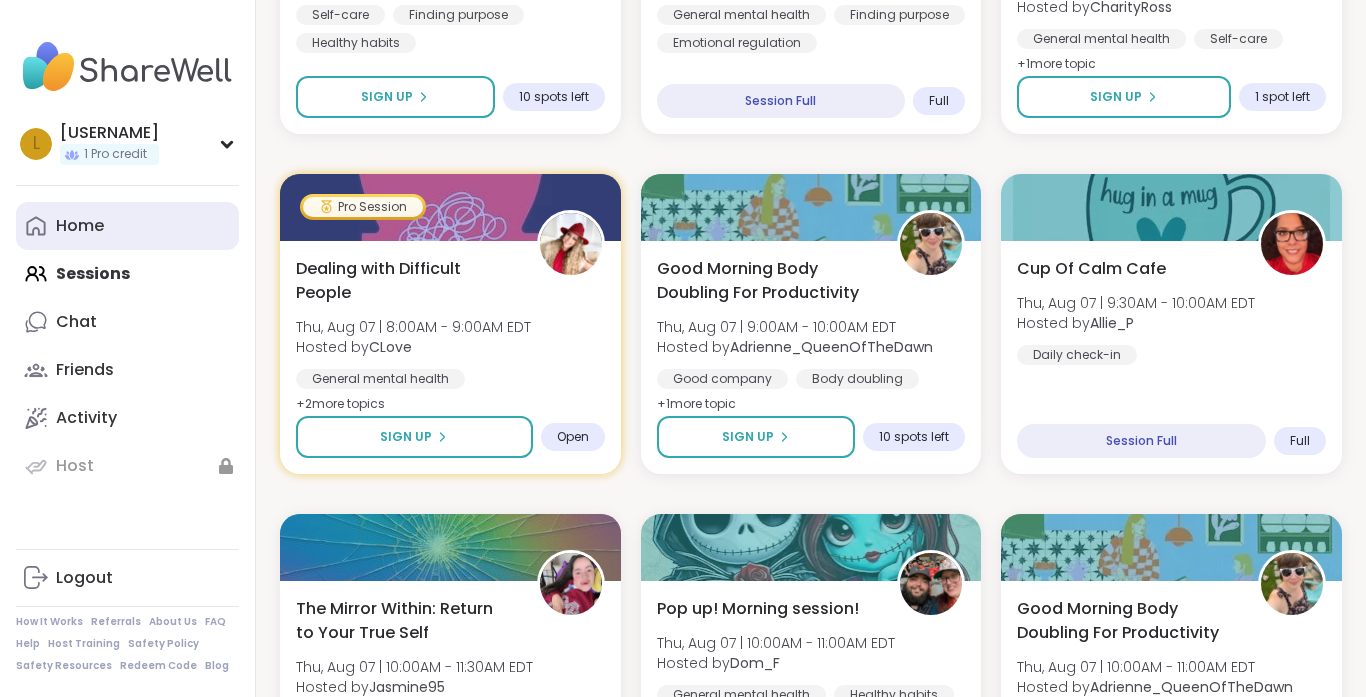 click on "Home" at bounding box center (80, 226) 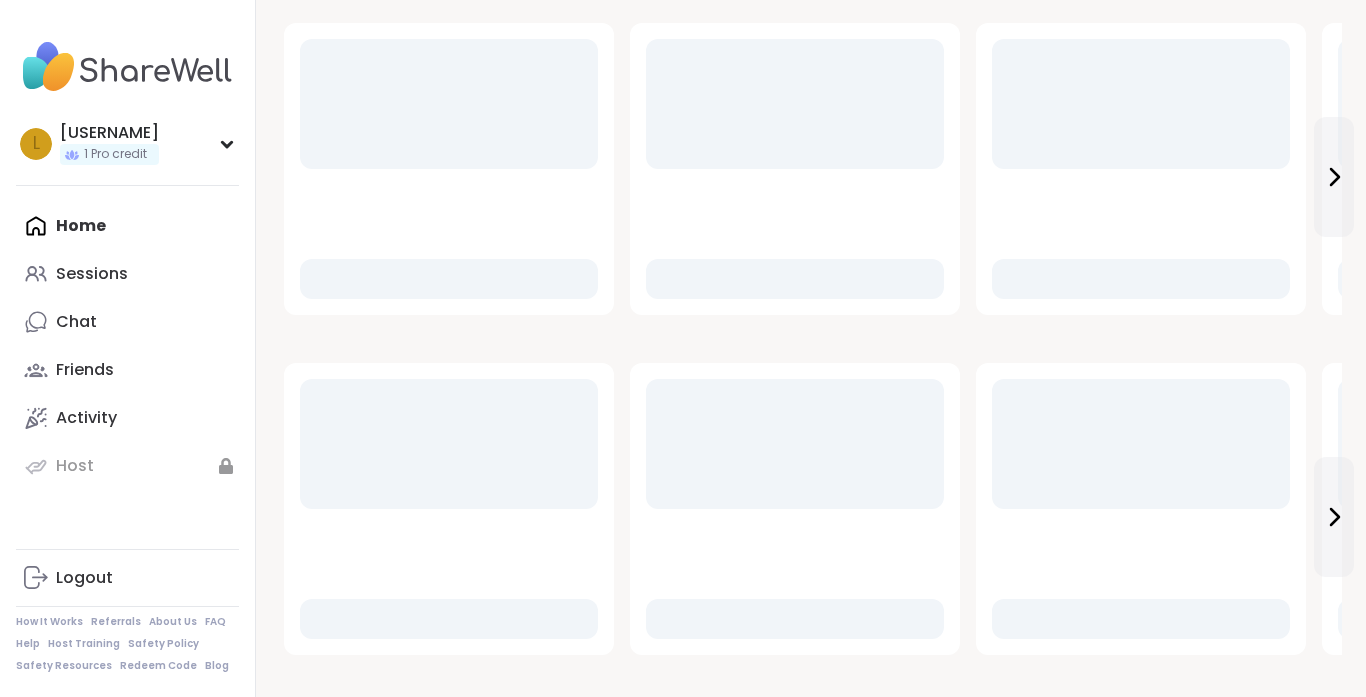 scroll, scrollTop: 0, scrollLeft: 0, axis: both 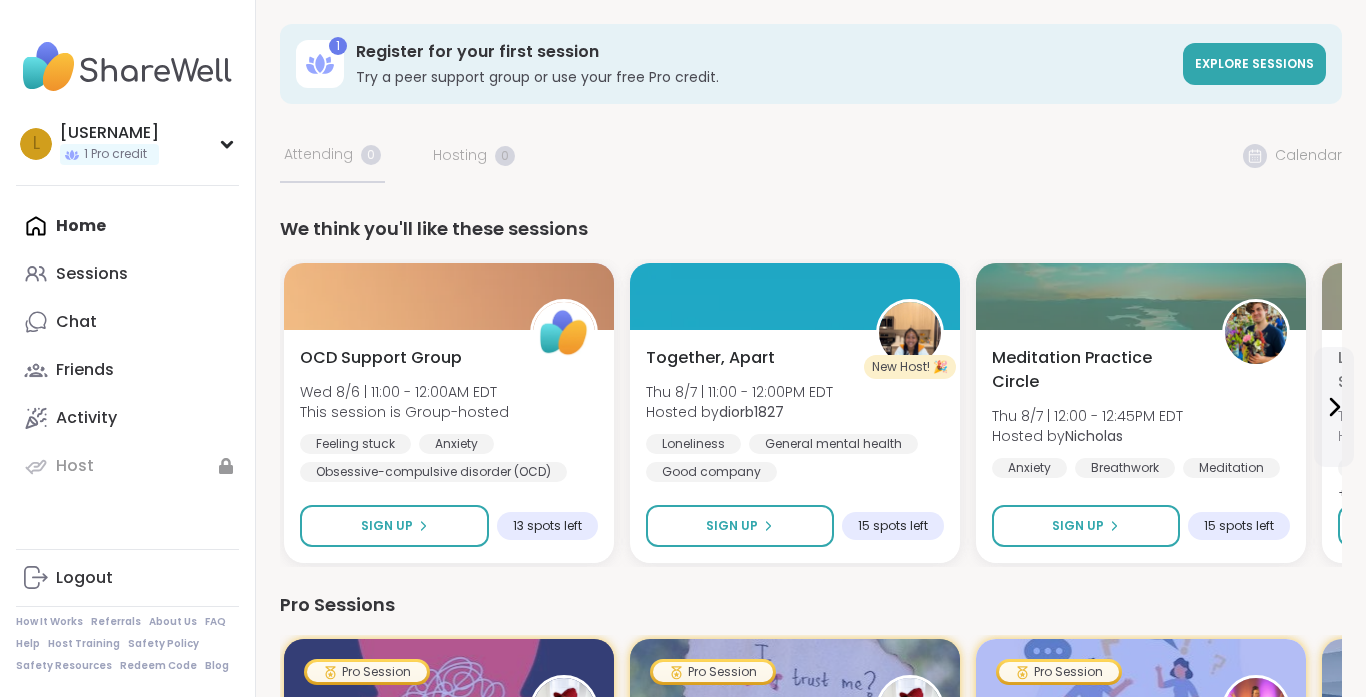 click on "Home Sessions Chat Friends Activity Host" at bounding box center [127, 346] 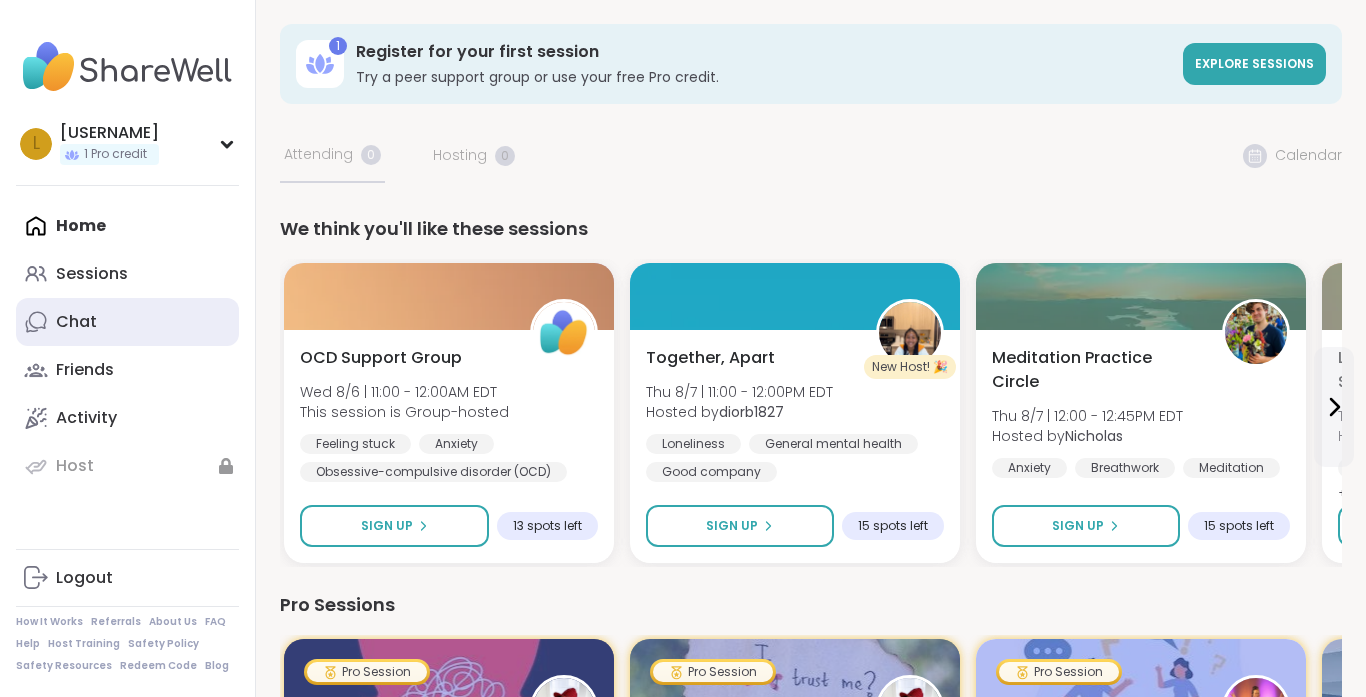 click on "Chat" at bounding box center [127, 322] 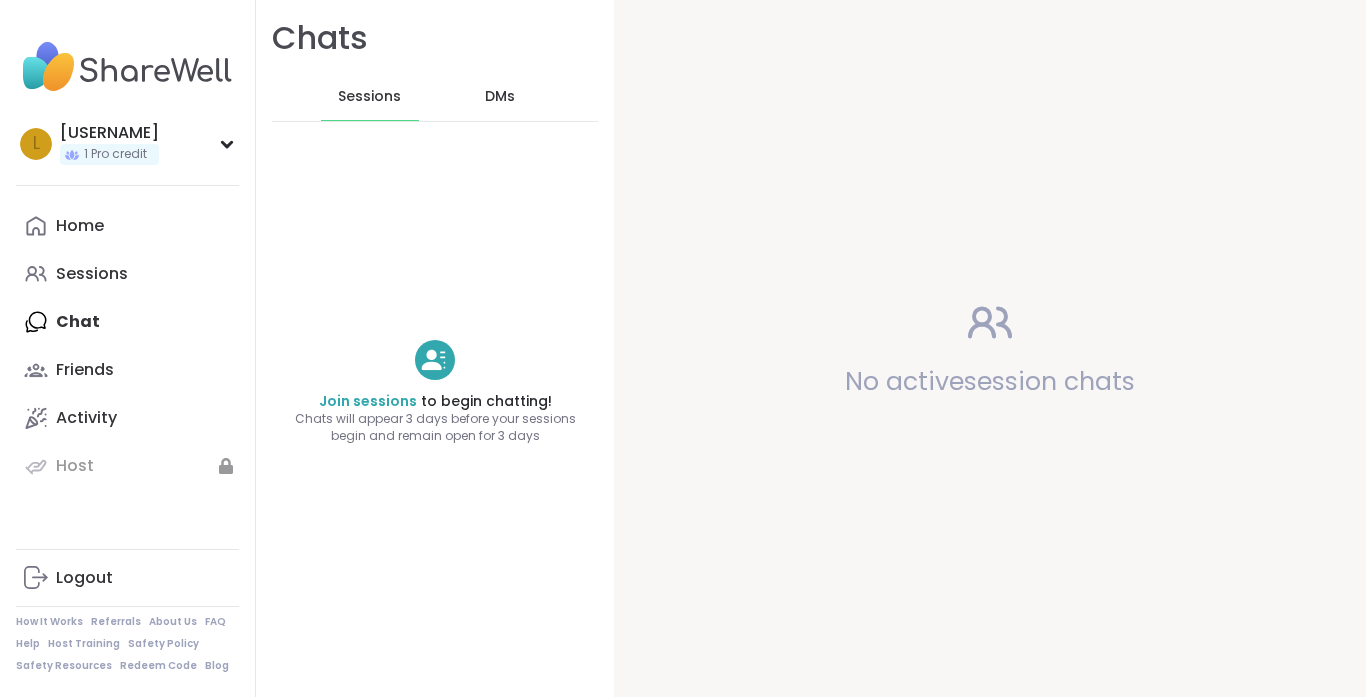 scroll, scrollTop: 0, scrollLeft: 0, axis: both 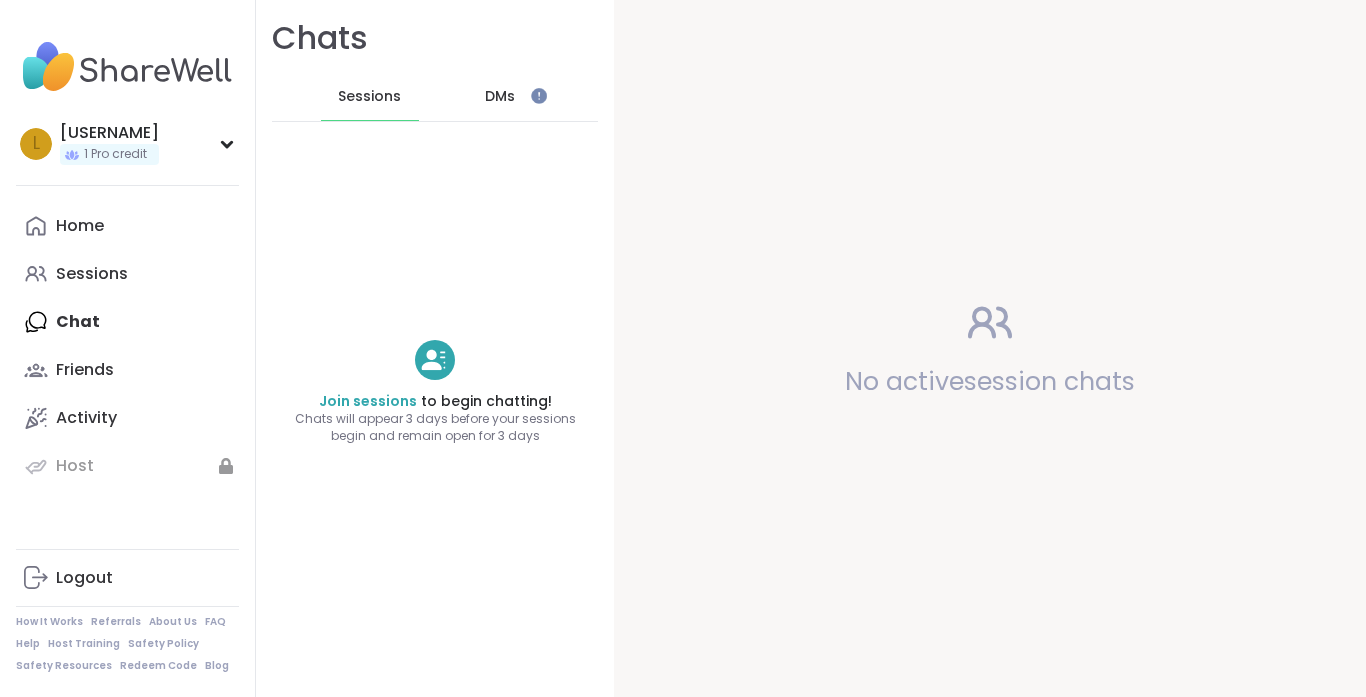 click on "DMs" at bounding box center (500, 97) 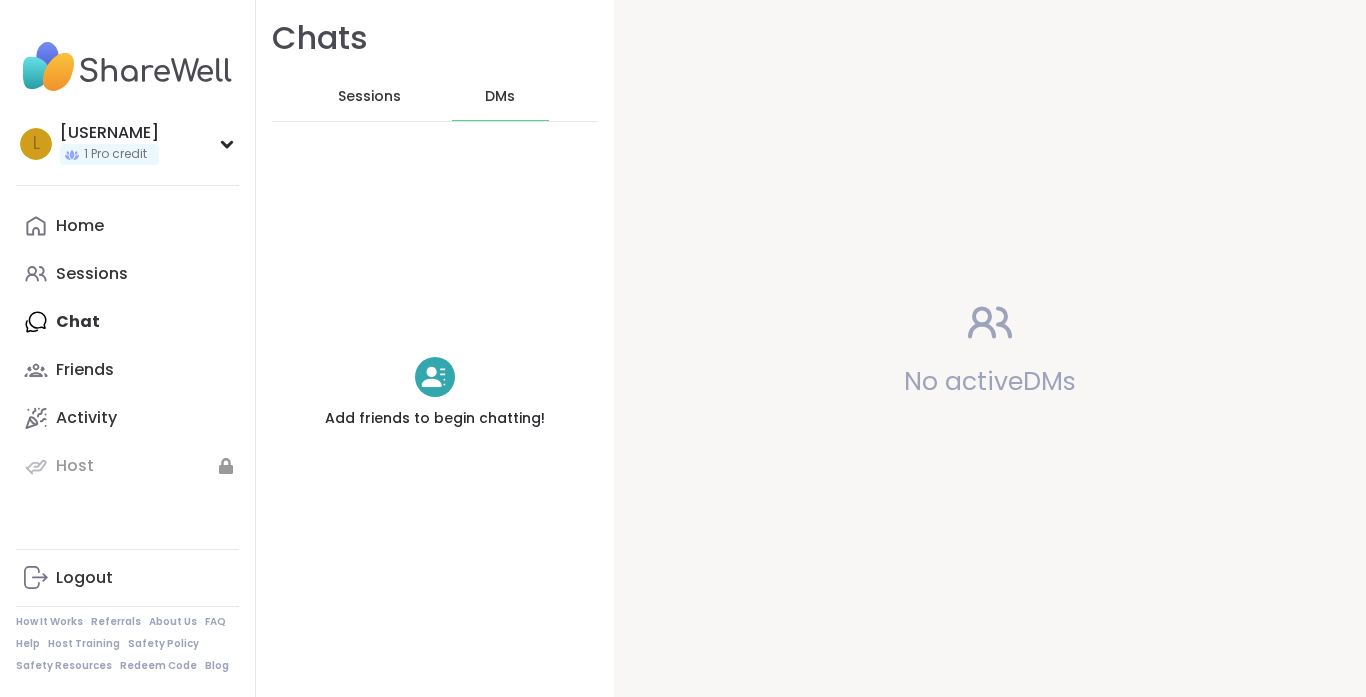 click on "Sessions" at bounding box center (369, 97) 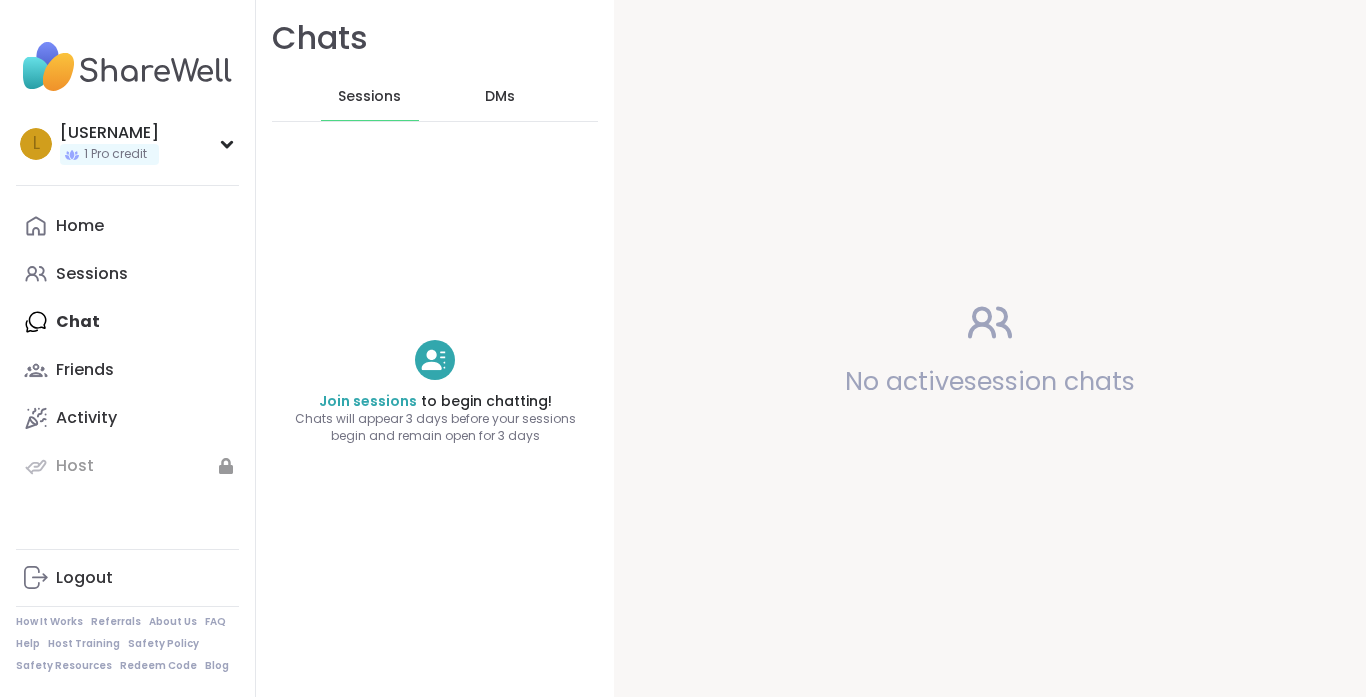 scroll, scrollTop: 0, scrollLeft: 0, axis: both 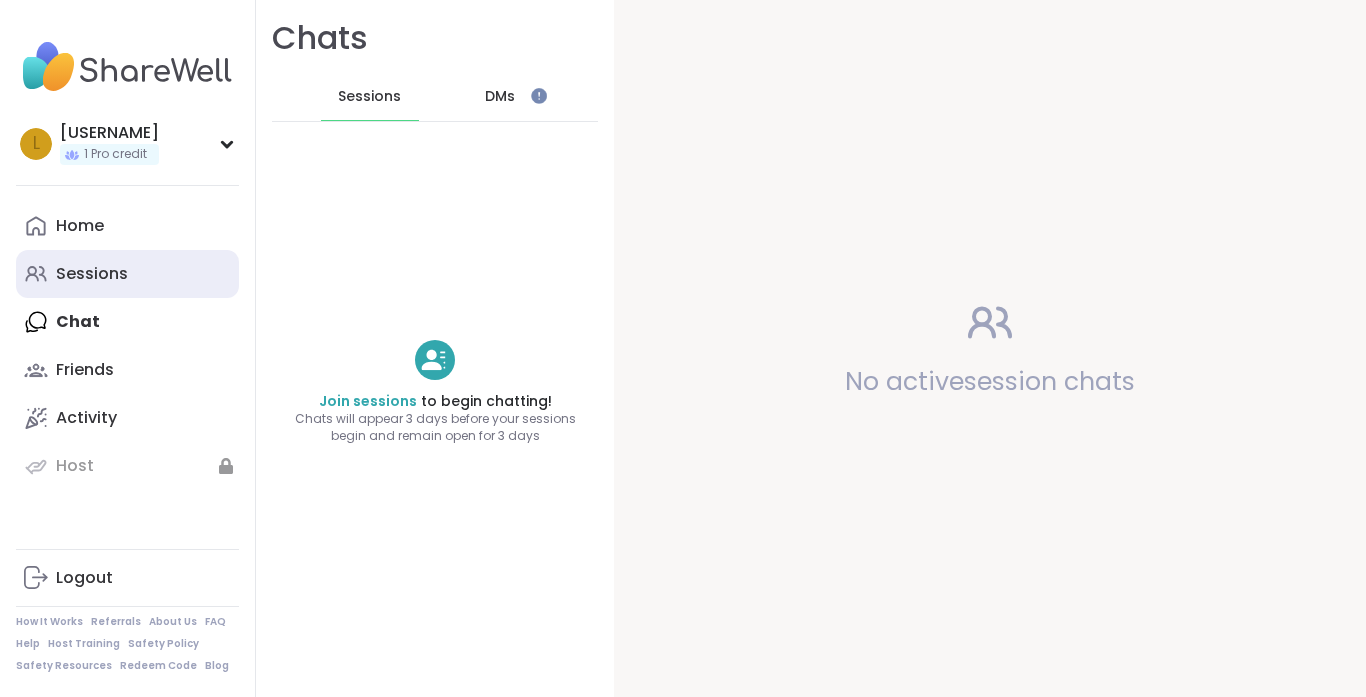 click on "Sessions" at bounding box center [92, 274] 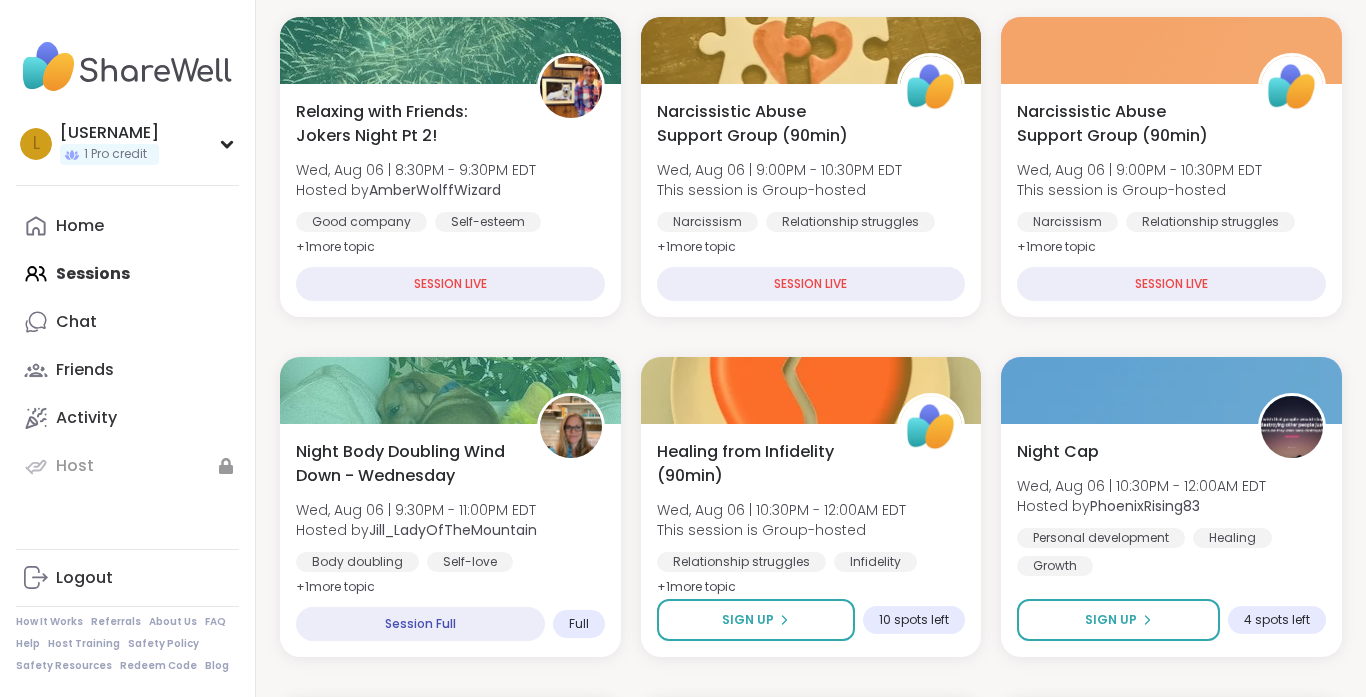 scroll, scrollTop: 400, scrollLeft: 0, axis: vertical 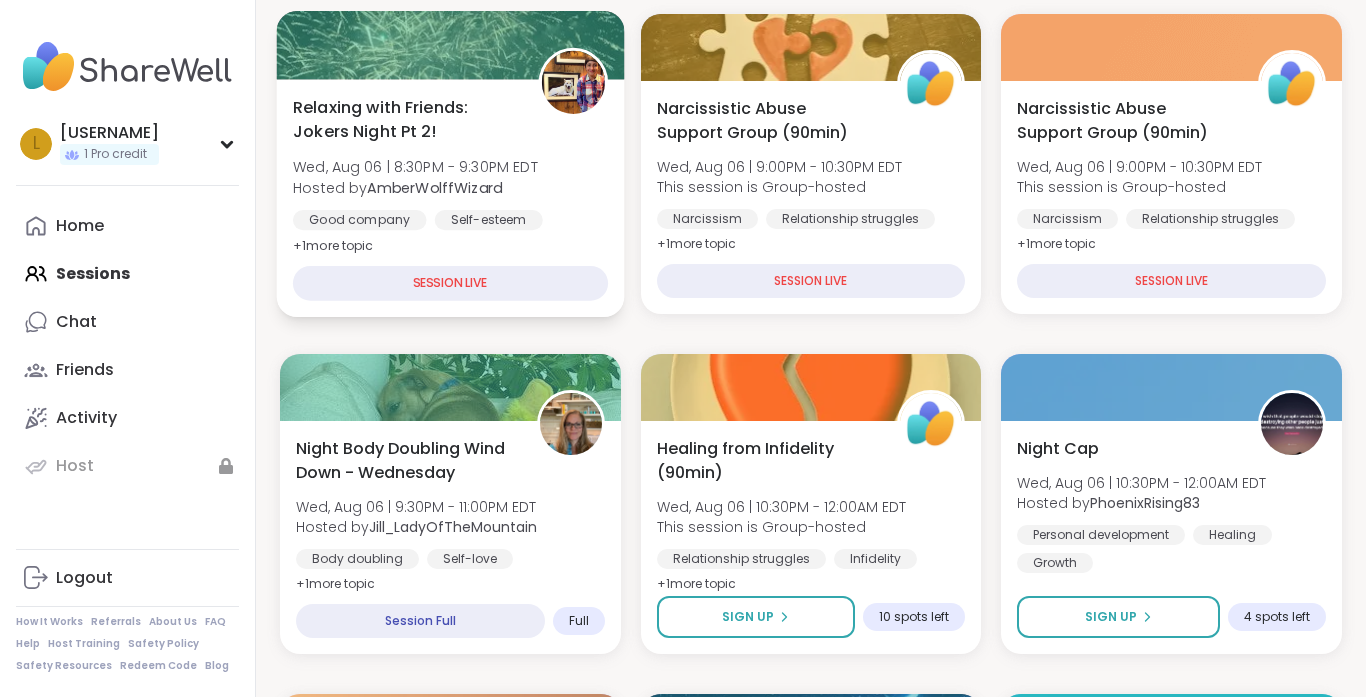 click on "SESSION LIVE" at bounding box center (450, 283) 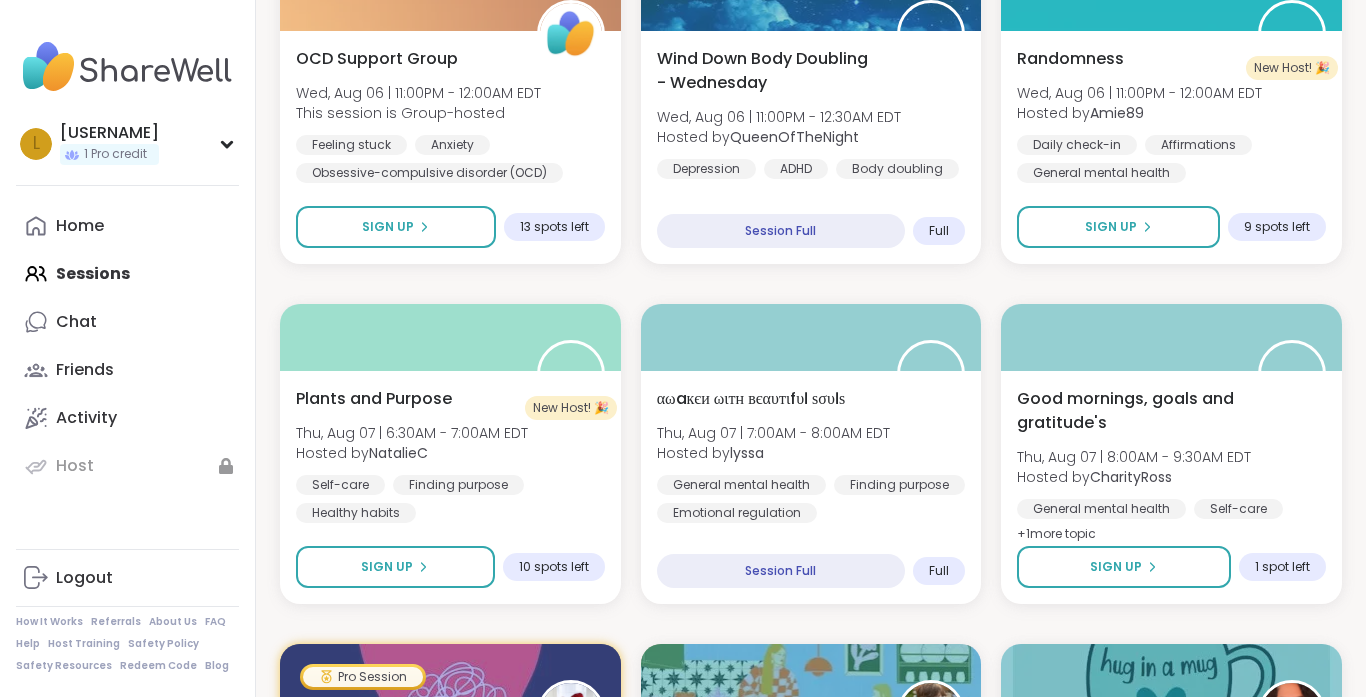 scroll, scrollTop: 1143, scrollLeft: 0, axis: vertical 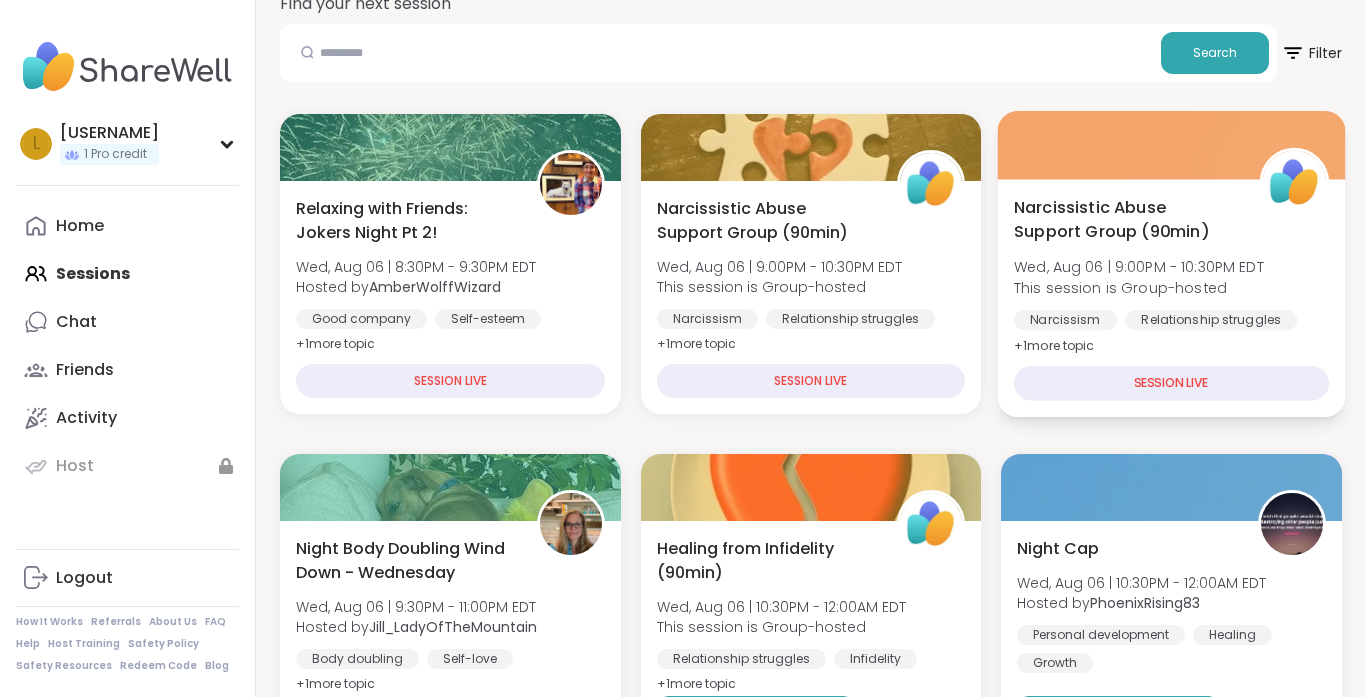 click on "Narcissistic Abuse Support Group (90min) Wed, Aug 06 | 9:00PM - 10:30PM EDT This session is Group-hosted Narcissism Relationship struggles Emotional abuse + 1  more topic" at bounding box center (1171, 276) 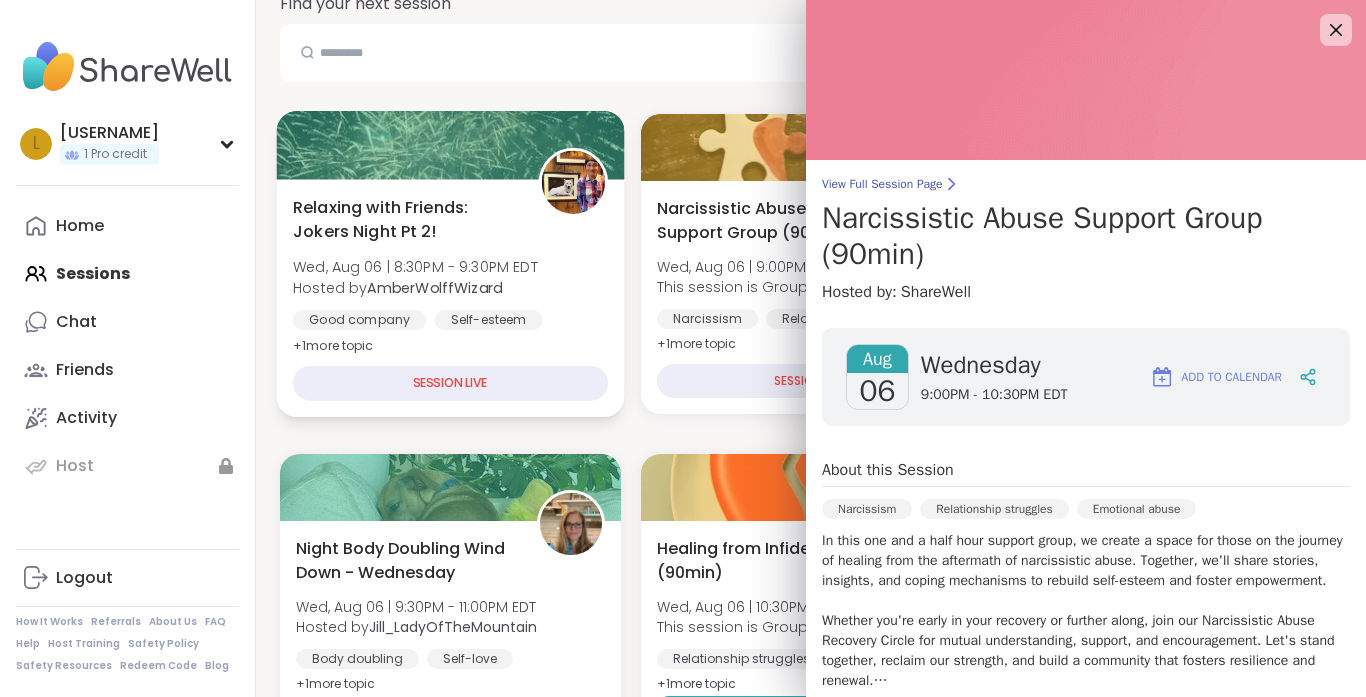 click on "Relaxing with Friends: Jokers Night Pt 2!  Wed, Aug 06 | 8:30PM - 9:30PM EDT Hosted by  [USERNAME] Good company Self-esteem Healthy habits + 1  more topic" at bounding box center [450, 276] 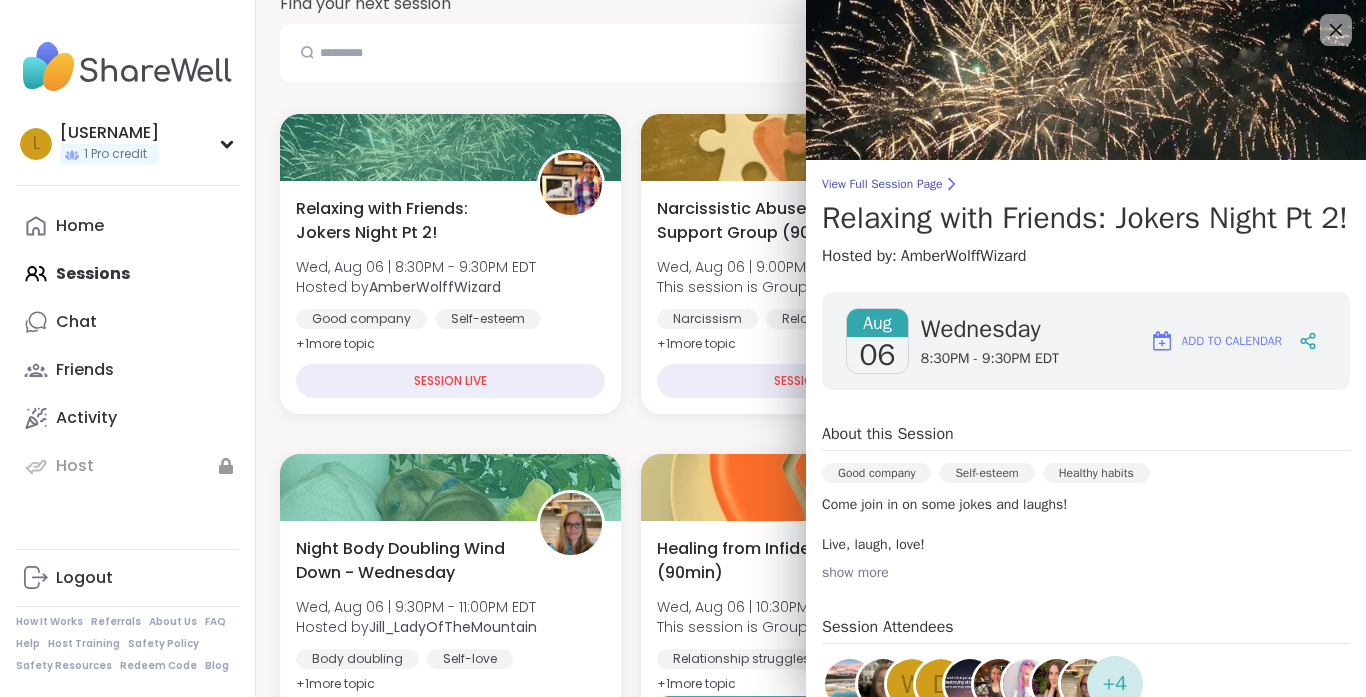 click on "Good company Self-esteem Healthy habits" at bounding box center [1086, 479] 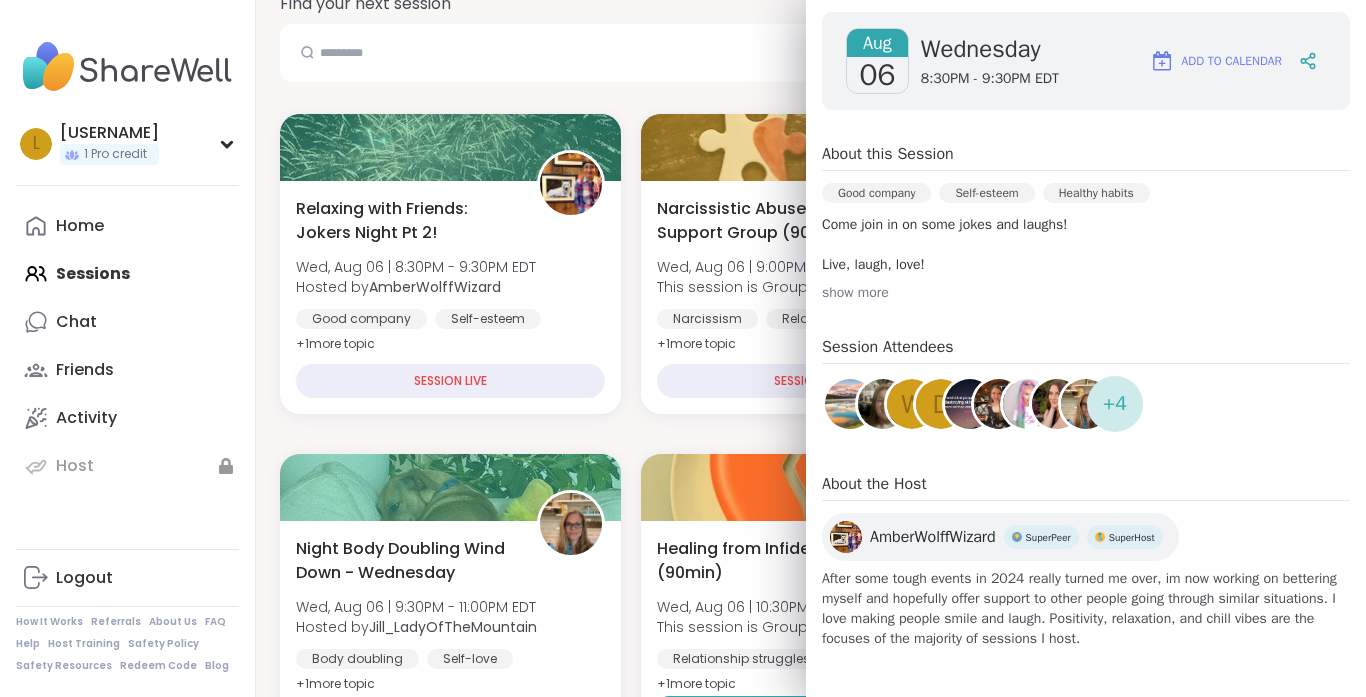 scroll, scrollTop: 316, scrollLeft: 0, axis: vertical 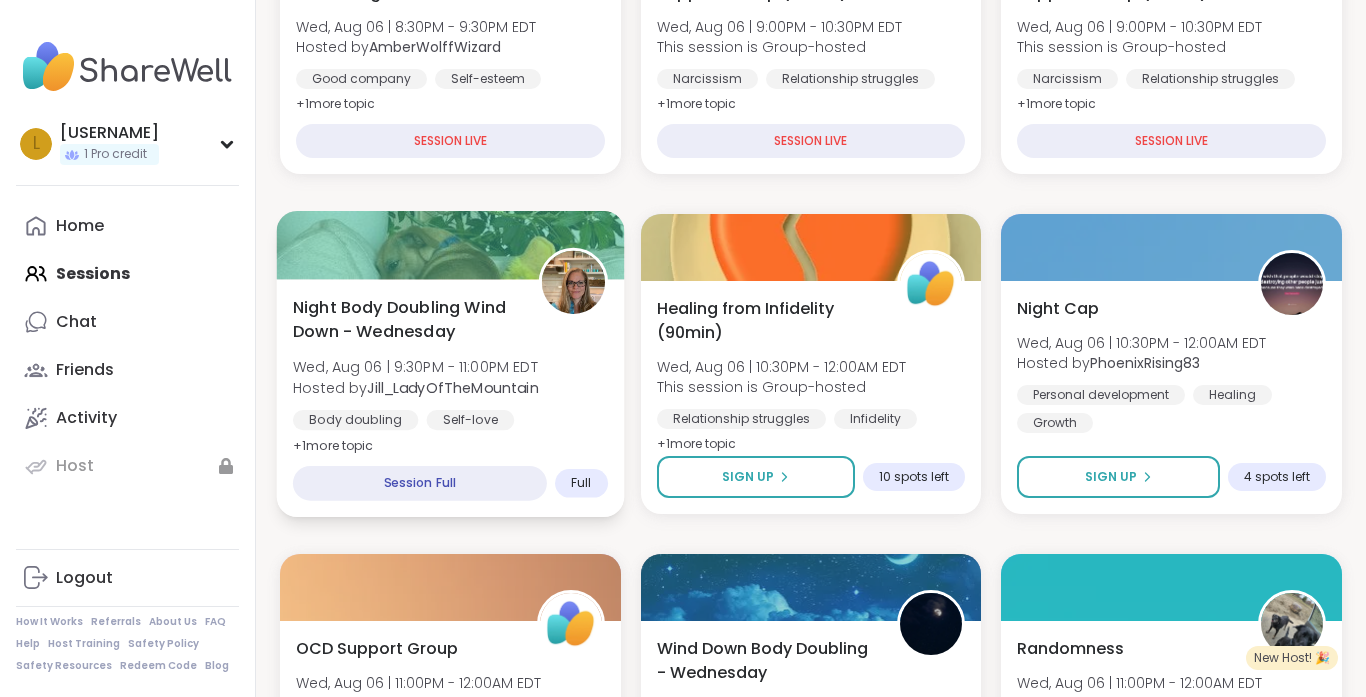 click on "Night Body Doubling Wind Down - Wednesday" at bounding box center (404, 319) 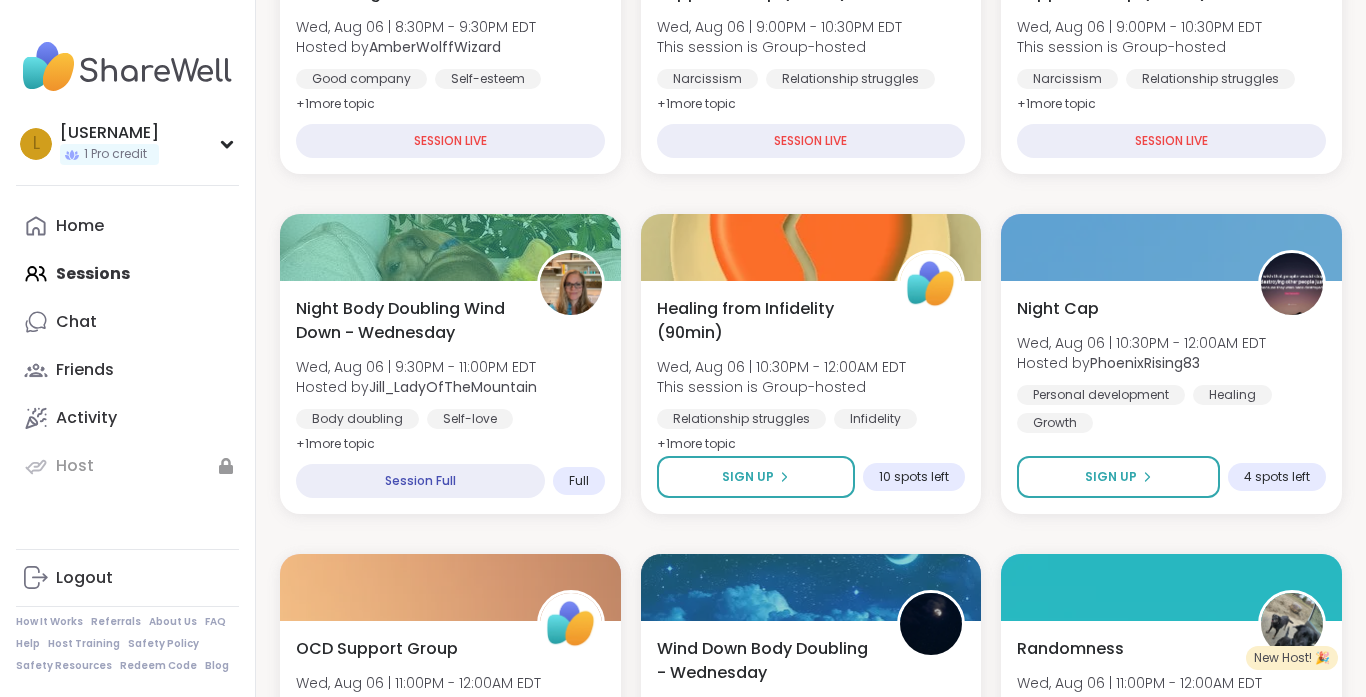 click on "Relaxing with Friends: Jokers Night Pt 2!  Wed, Aug 06 | 8:30PM - 9:30PM EDT Hosted by  [USERNAME] Good company Self-esteem Healthy habits + 1  more topic SESSION LIVE Narcissistic Abuse Support Group (90min) Wed, Aug 06 | 9:00PM - 10:30PM EDT This session is Group-hosted Narcissism Relationship struggles Emotional abuse + 1  more topic SESSION LIVE Narcissistic Abuse Support Group (90min) Wed, Aug 06 | 9:00PM - 10:30PM EDT This session is Group-hosted Narcissism Relationship struggles Emotional abuse + 1  more topic SESSION LIVE Night Body Doubling Wind Down - Wednesday Wed, Aug 06 | 9:30PM - 11:00PM EDT Hosted by  [USERNAME] Body doubling Self-love Loneliness + 1  more topic Session Full Full Healing from Infidelity (90min) Wed, Aug 06 | 10:30PM - 12:00AM EDT This session is Group-hosted Relationship struggles Infidelity Emotional abuse + 1  more topic Sign Up 10 spots left Night Cap Wed, Aug 06 | 10:30PM - 12:00AM EDT Hosted by  [USERNAME] Personal development Healing Growth + 1" at bounding box center (811, 1894) 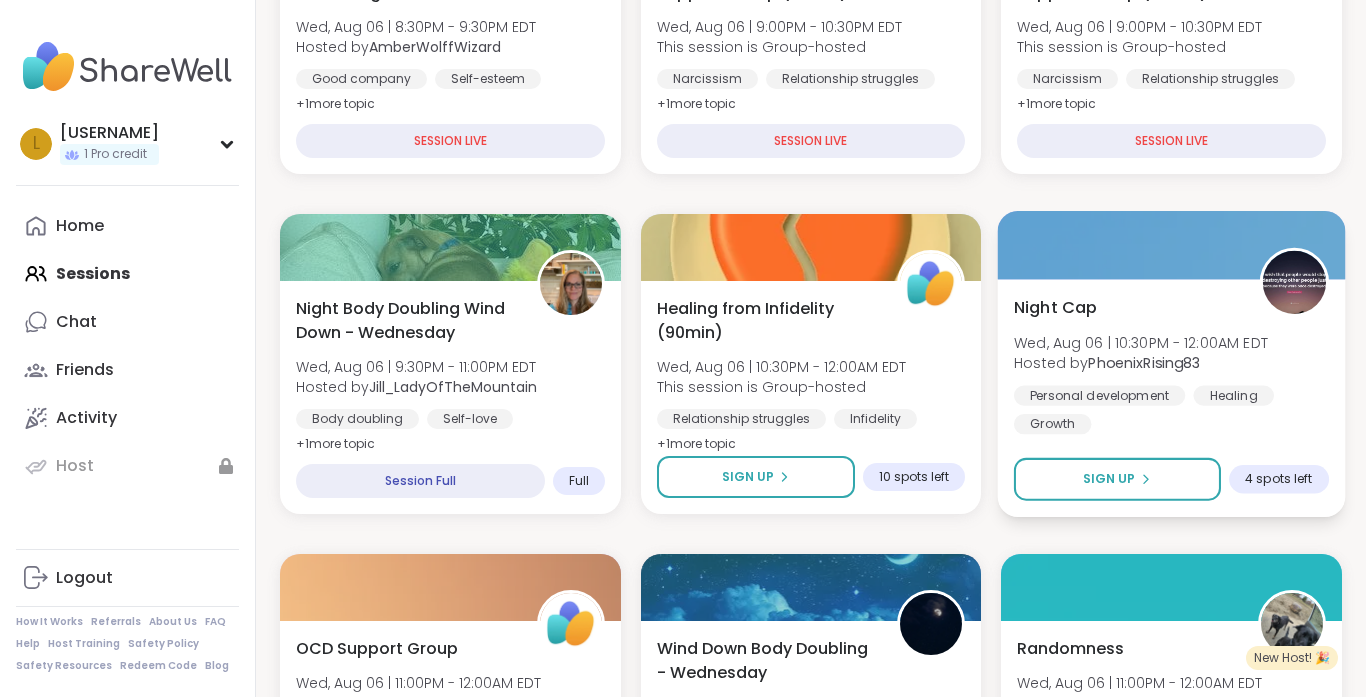 click on "Night Cap Wed, Aug 06 | 10:30PM - 12:00AM EDT Hosted by  [USERNAME] Personal development Healing Growth" at bounding box center [1171, 364] 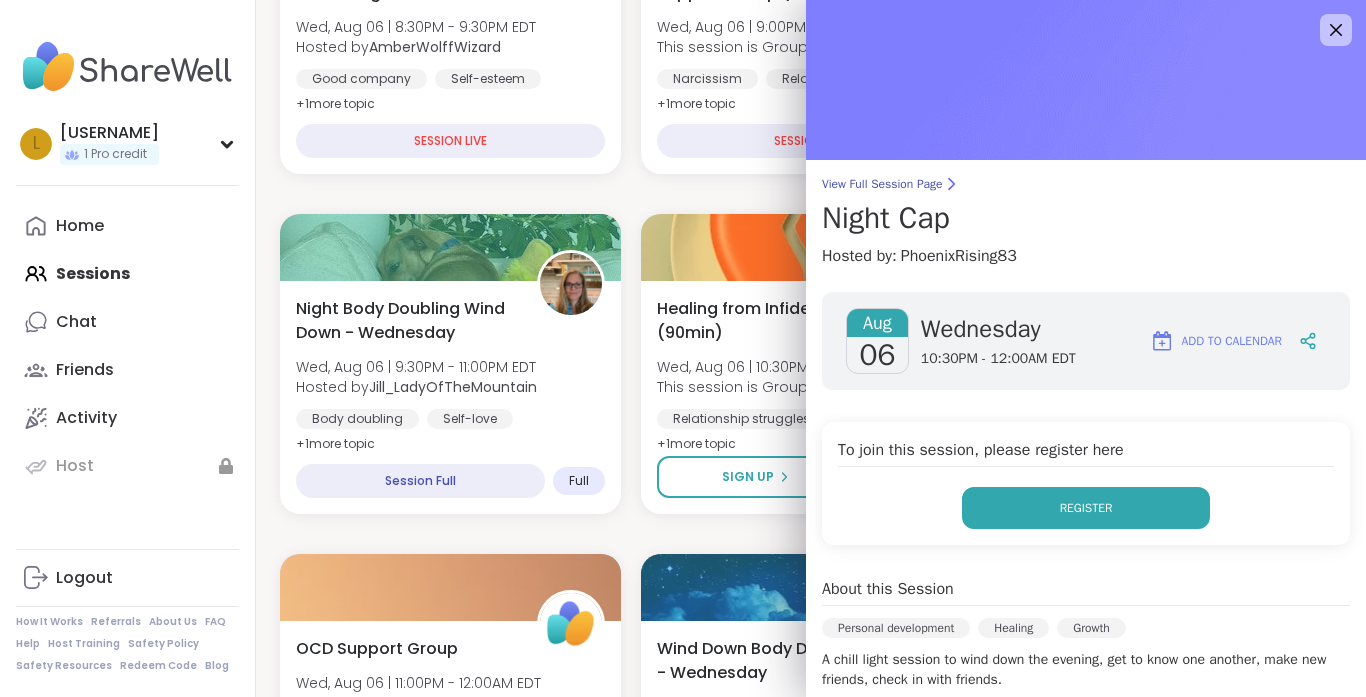 click on "Register" at bounding box center [1086, 508] 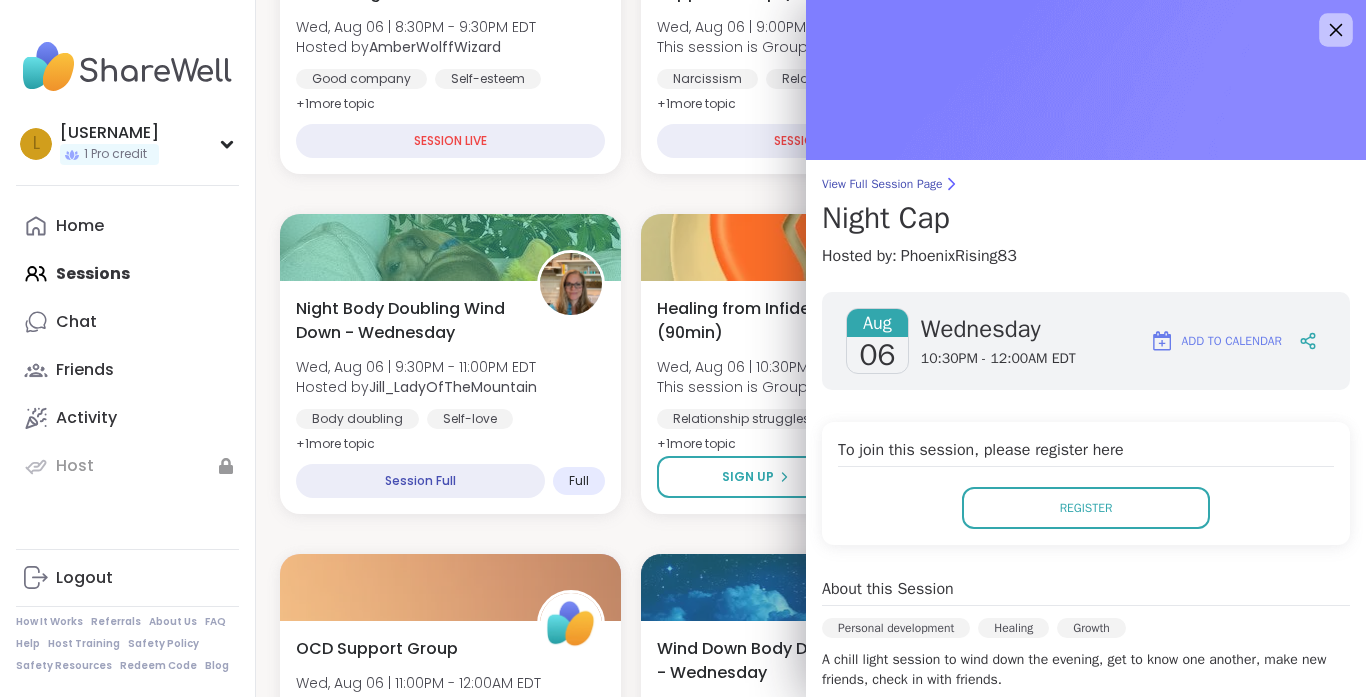 click 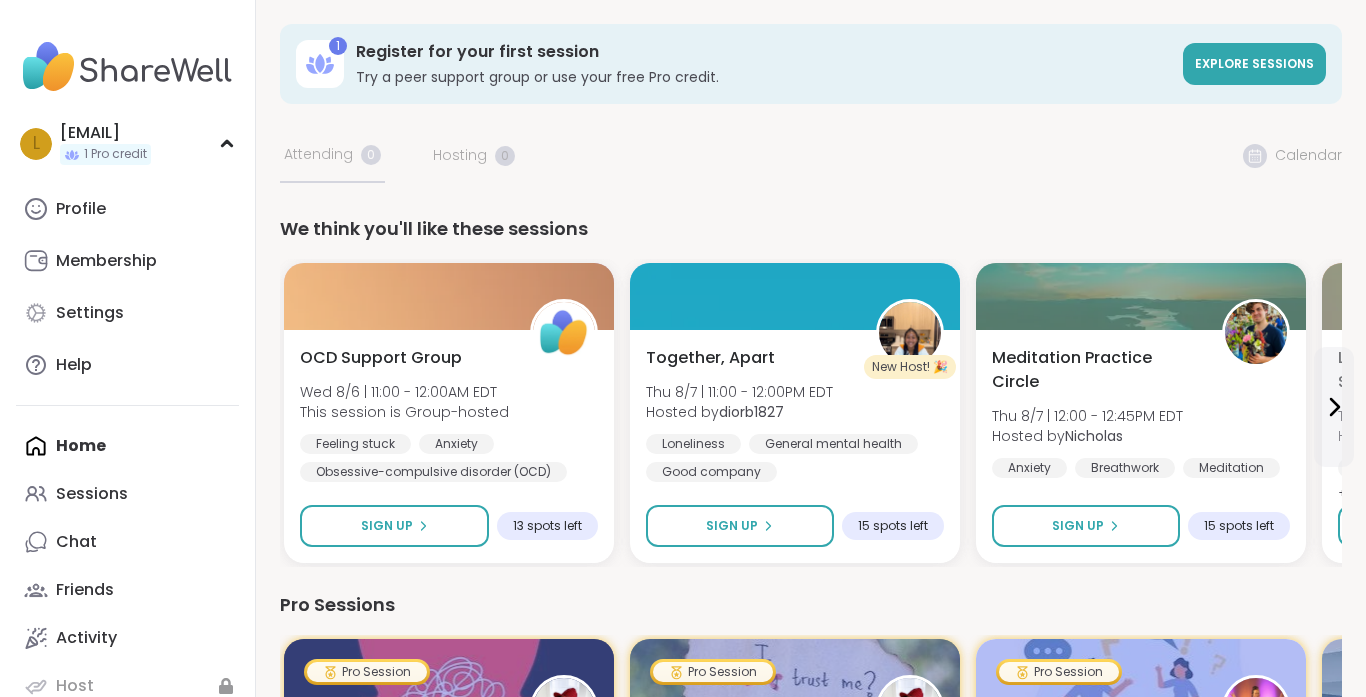 scroll, scrollTop: 0, scrollLeft: 0, axis: both 